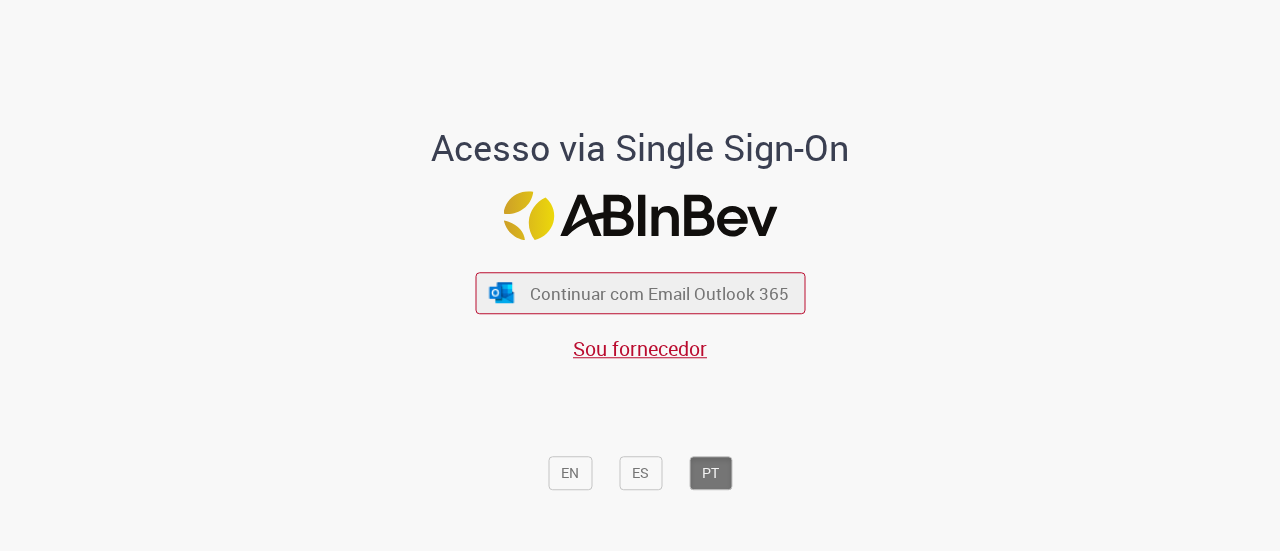 scroll, scrollTop: 0, scrollLeft: 0, axis: both 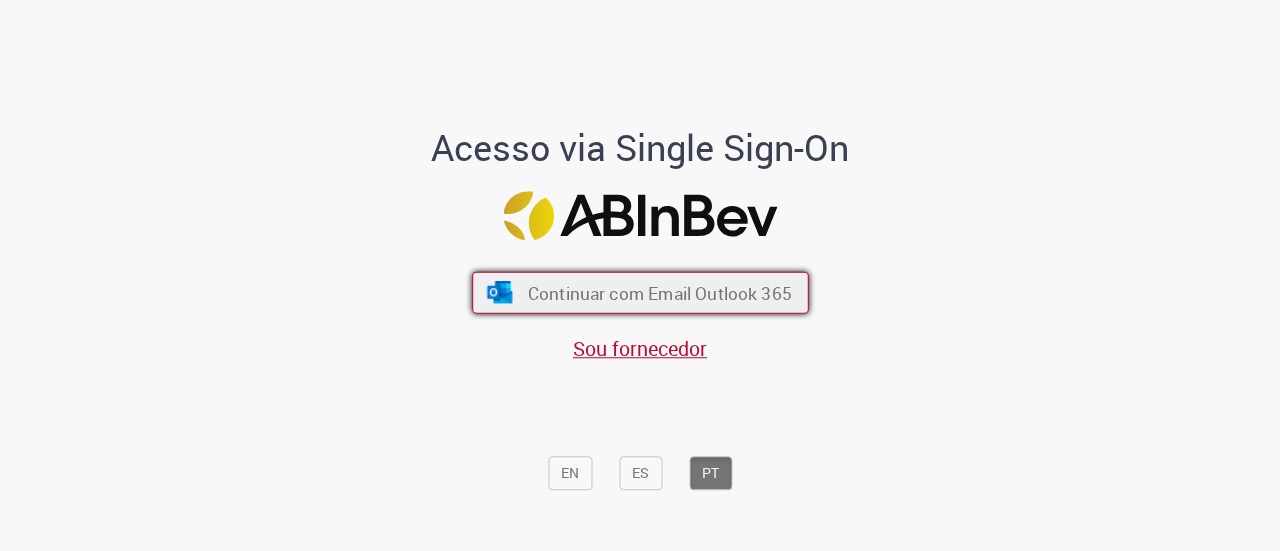 click on "Continuar com Email Outlook 365" at bounding box center (659, 292) 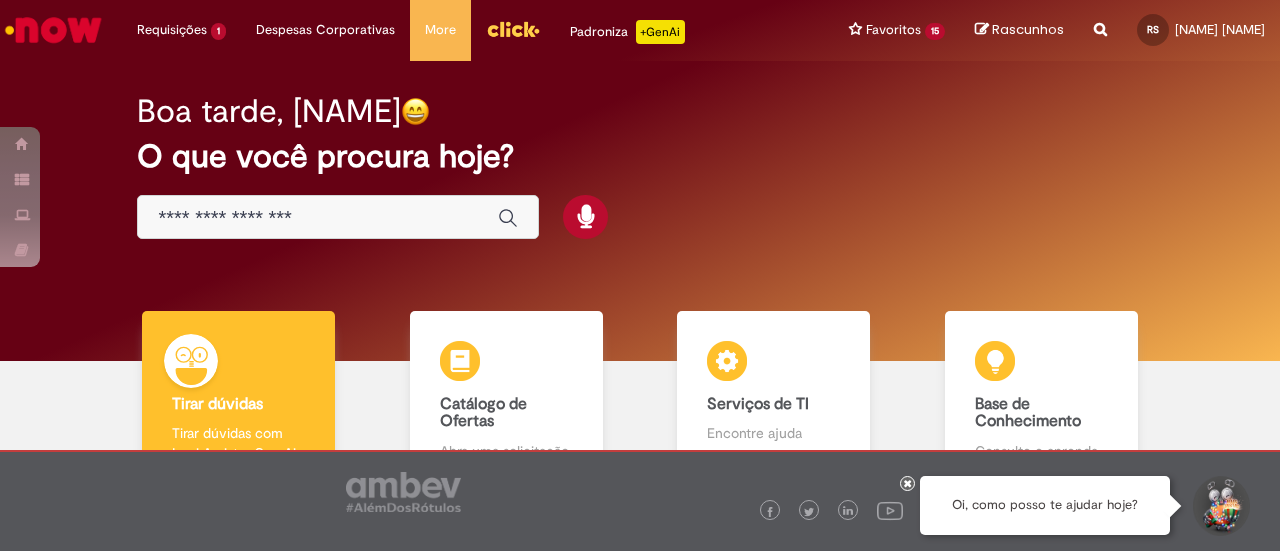 scroll, scrollTop: 0, scrollLeft: 0, axis: both 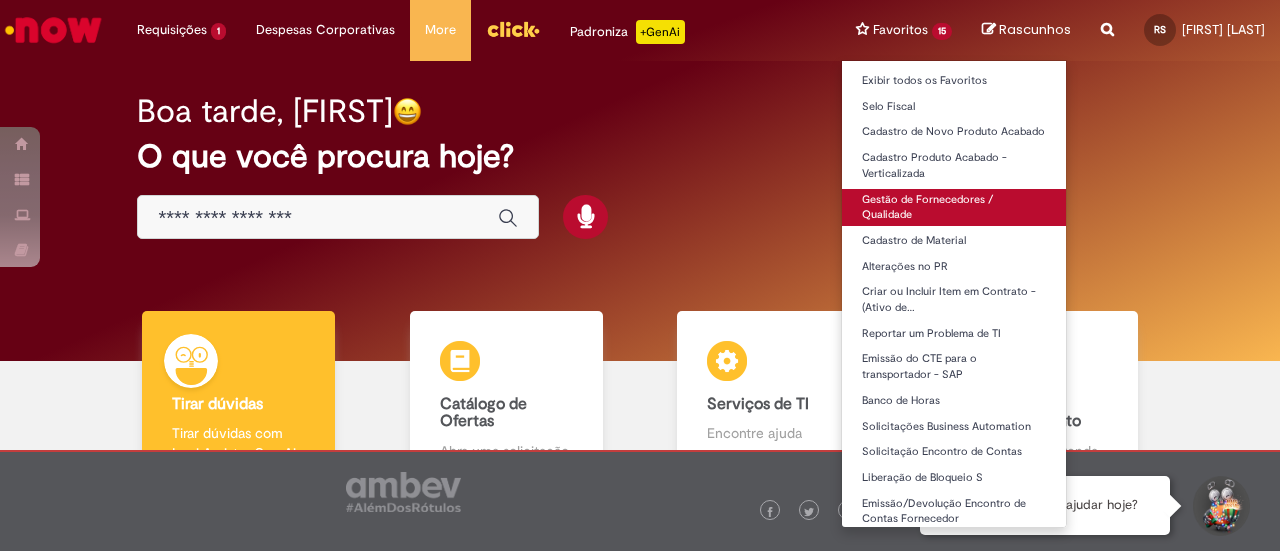 click on "Gestão de Fornecedores / Qualidade" at bounding box center [954, 207] 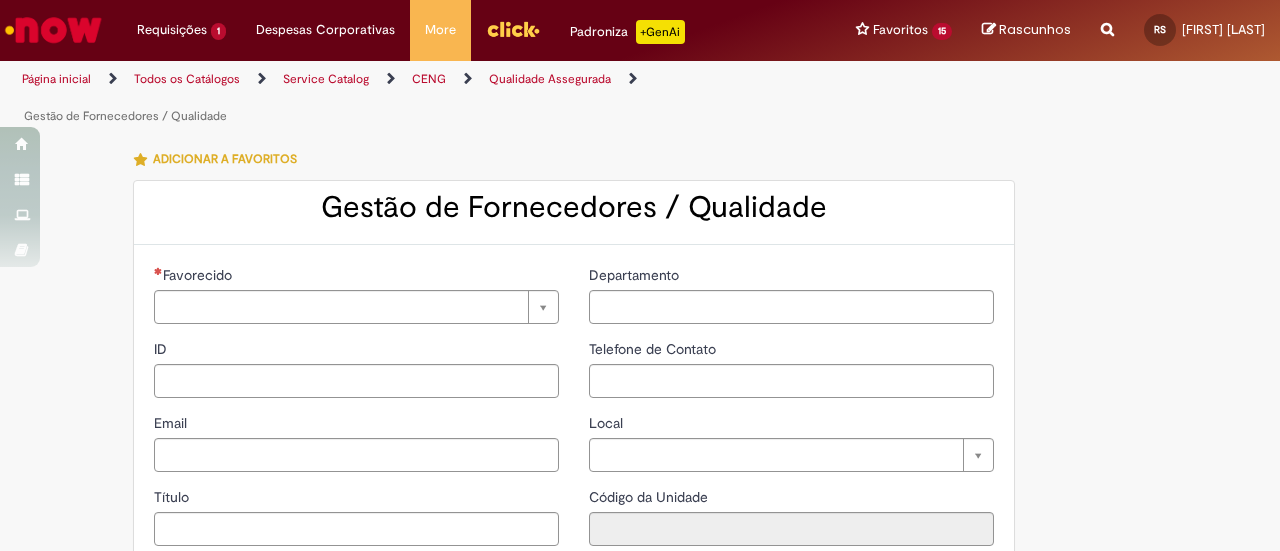 type on "********" 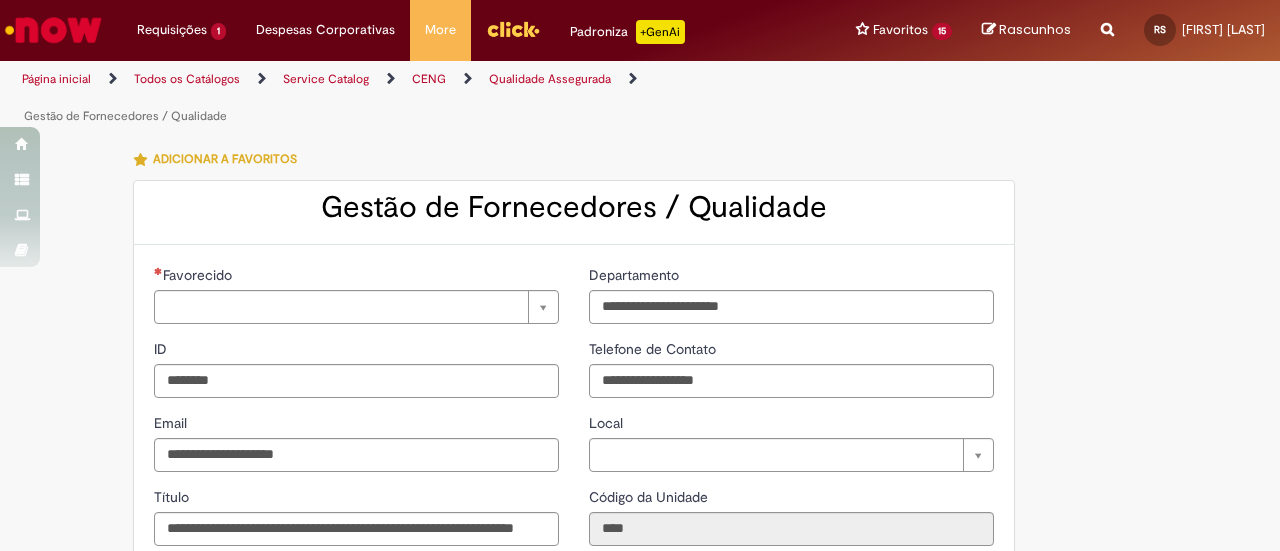 type on "**********" 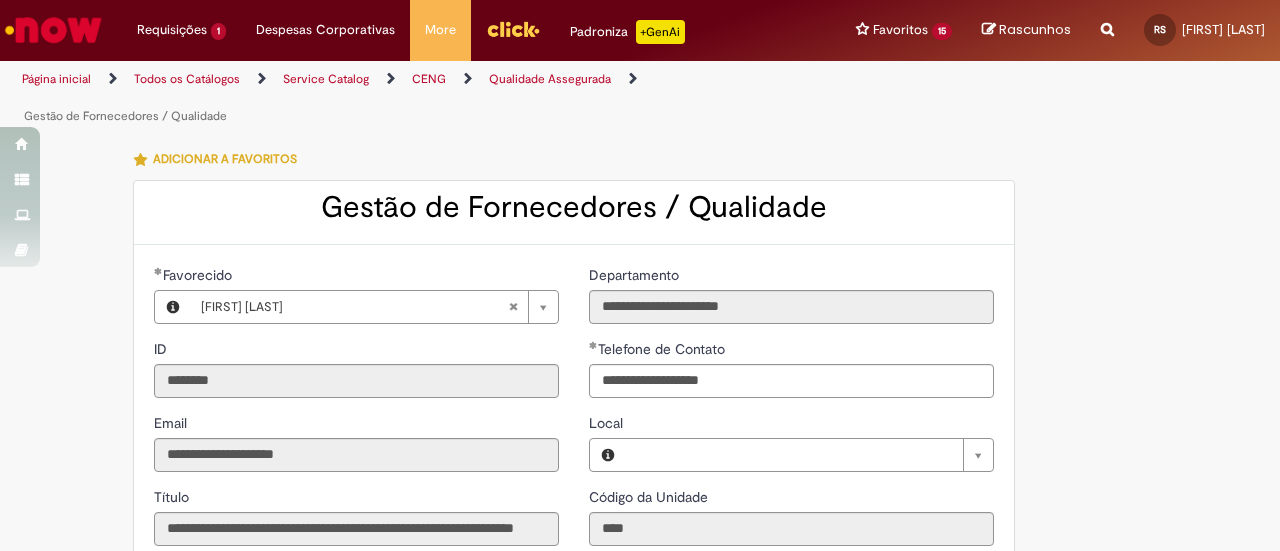 type on "**********" 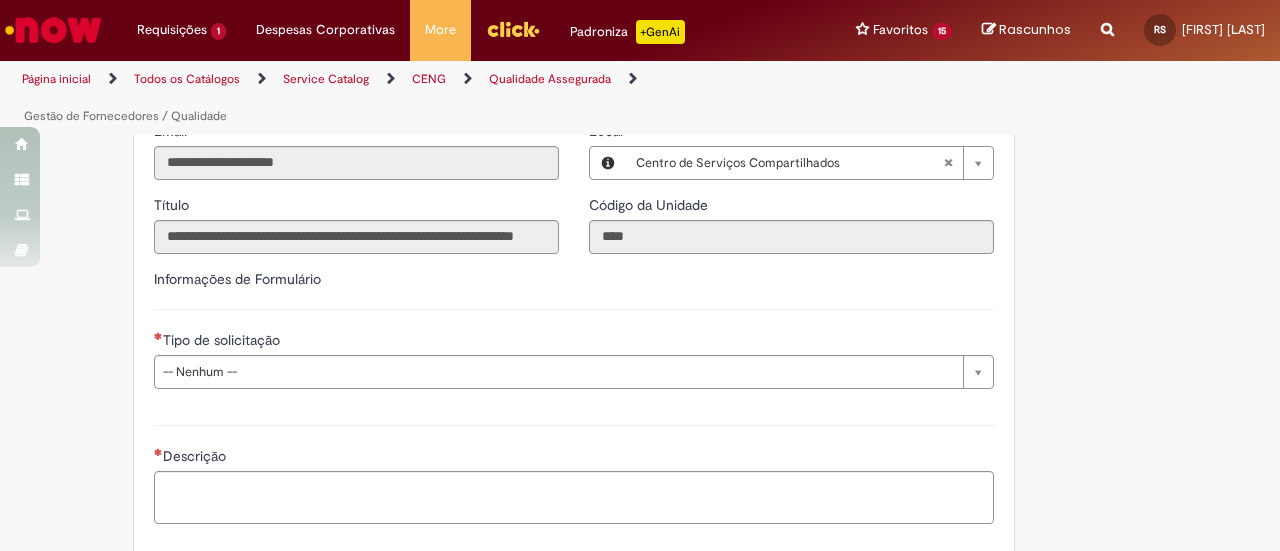 scroll, scrollTop: 300, scrollLeft: 0, axis: vertical 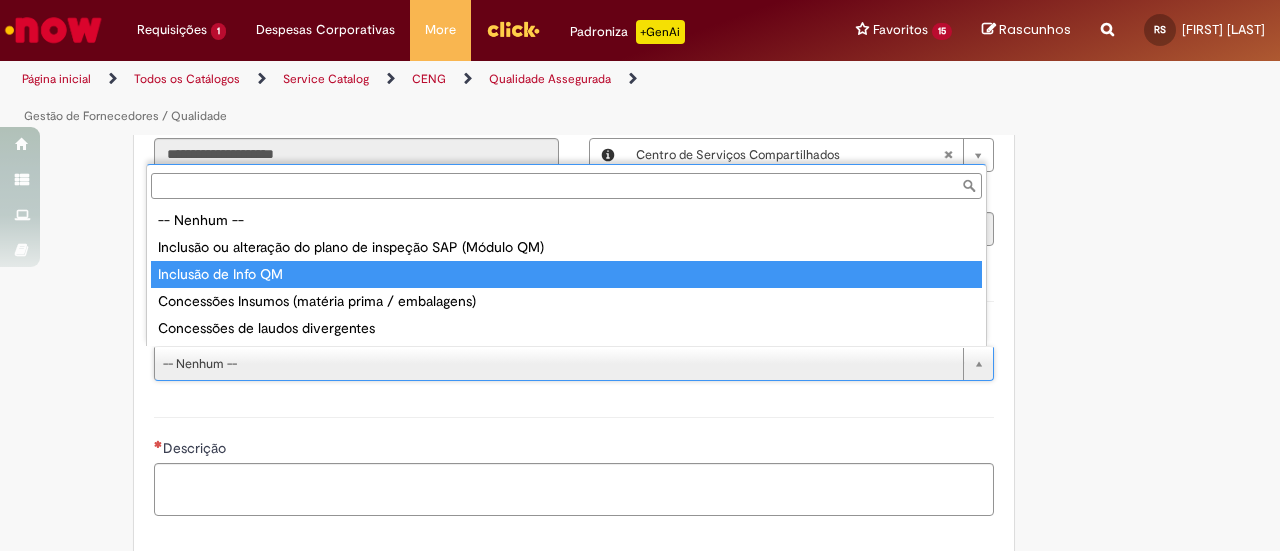 type on "**********" 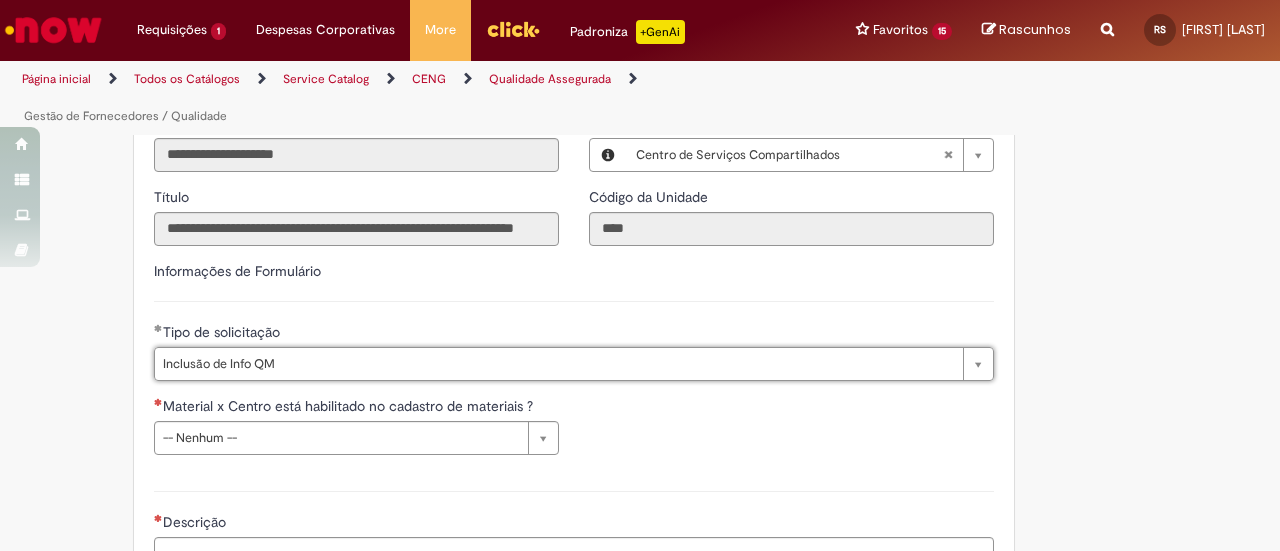 click on "**********" at bounding box center (574, 433) 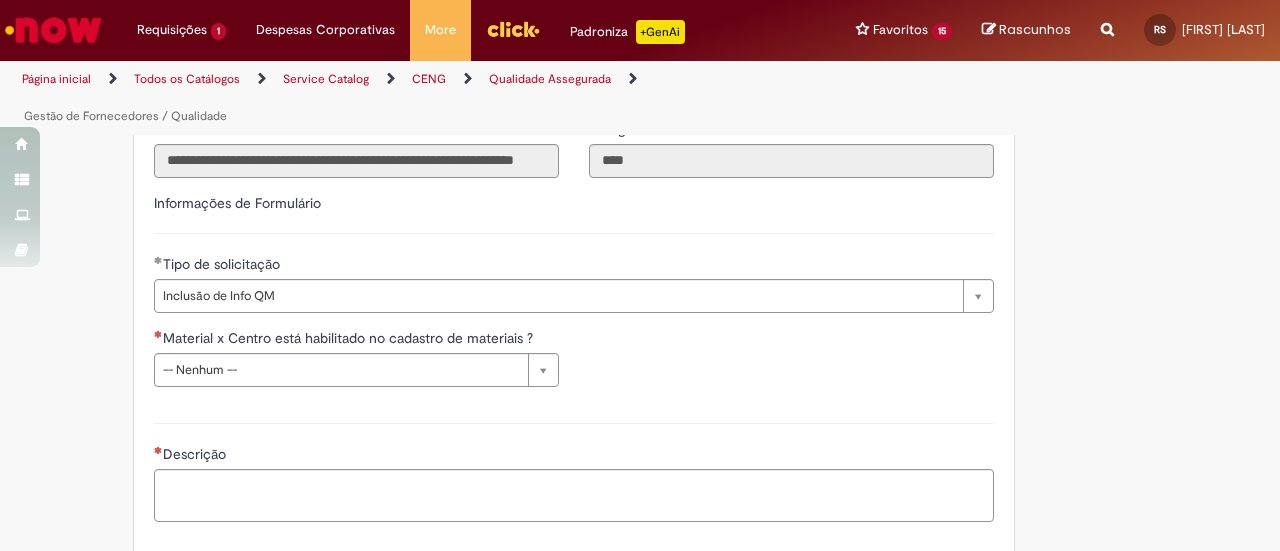 scroll, scrollTop: 400, scrollLeft: 0, axis: vertical 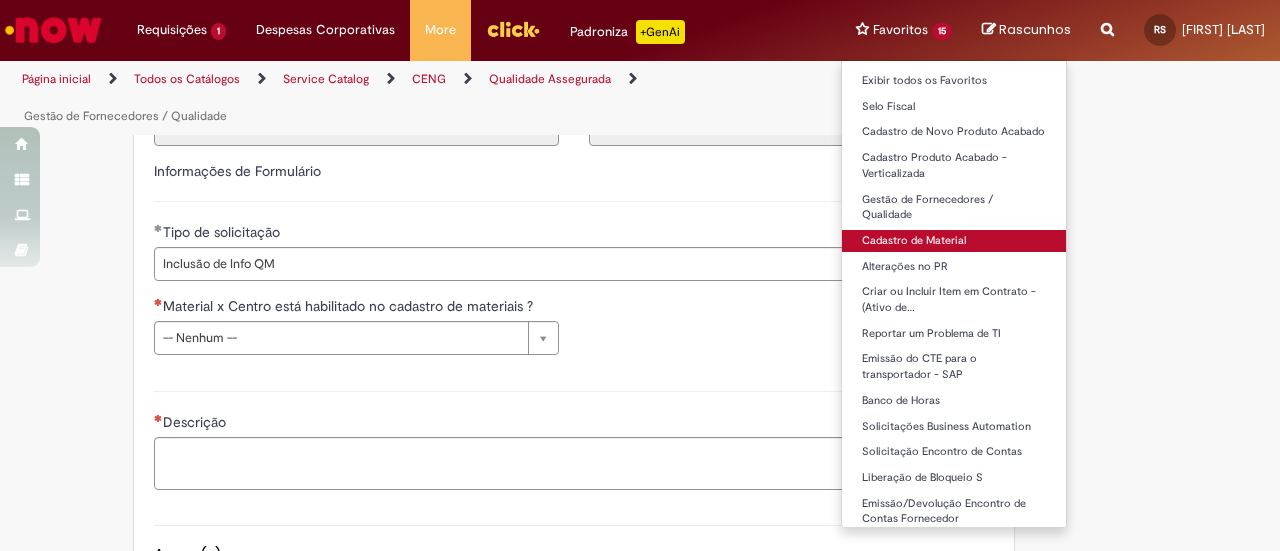 click on "Cadastro de Material" at bounding box center (954, 241) 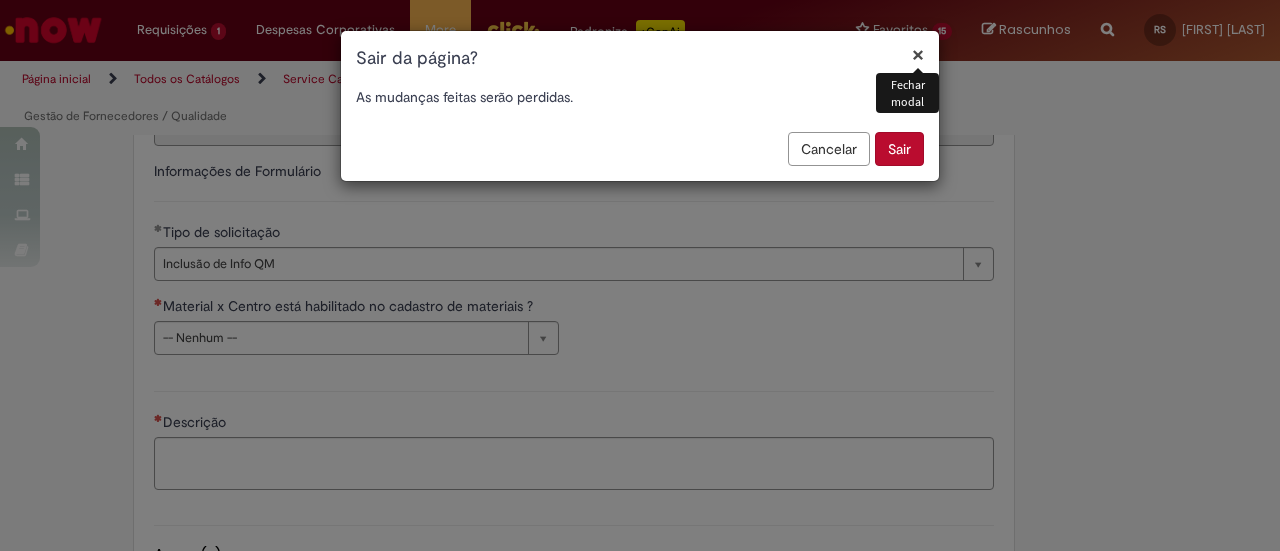 click on "Sair" at bounding box center [899, 149] 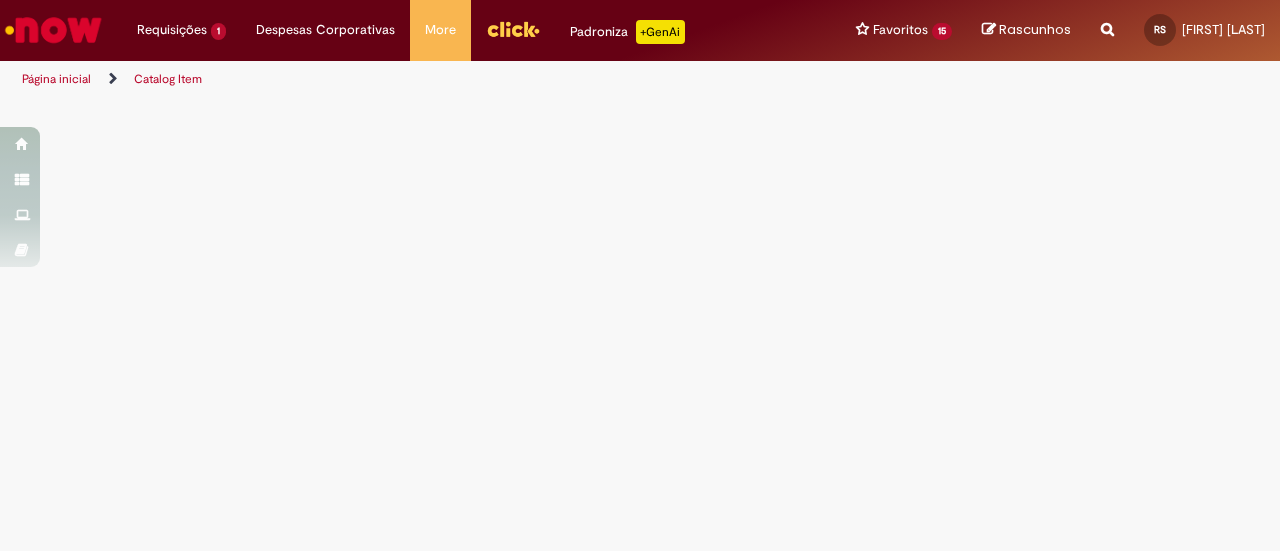 scroll, scrollTop: 0, scrollLeft: 0, axis: both 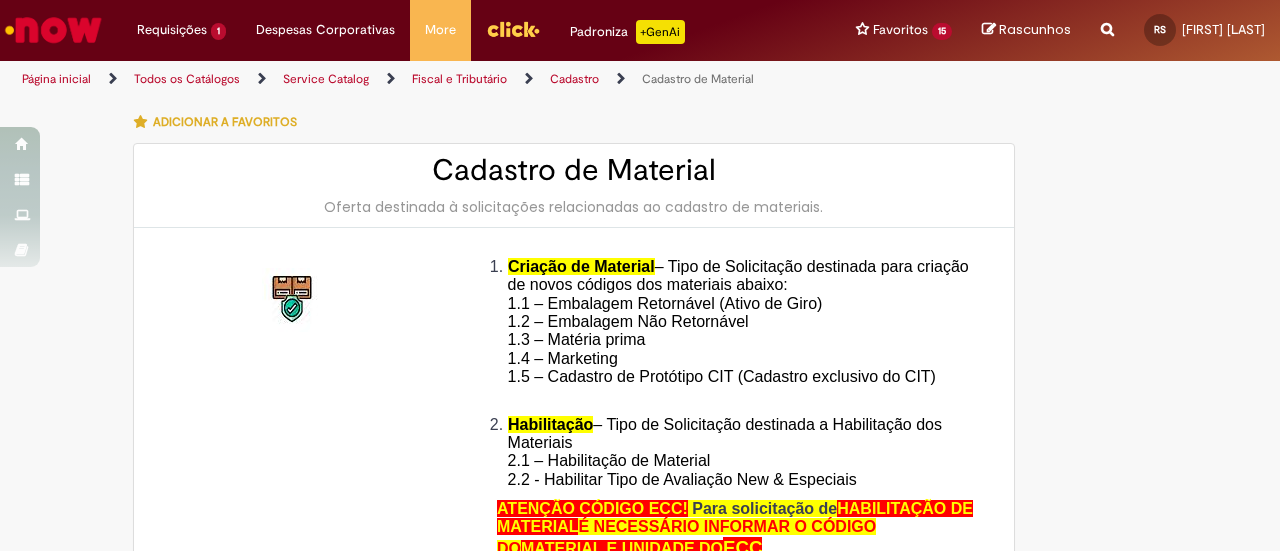 type on "********" 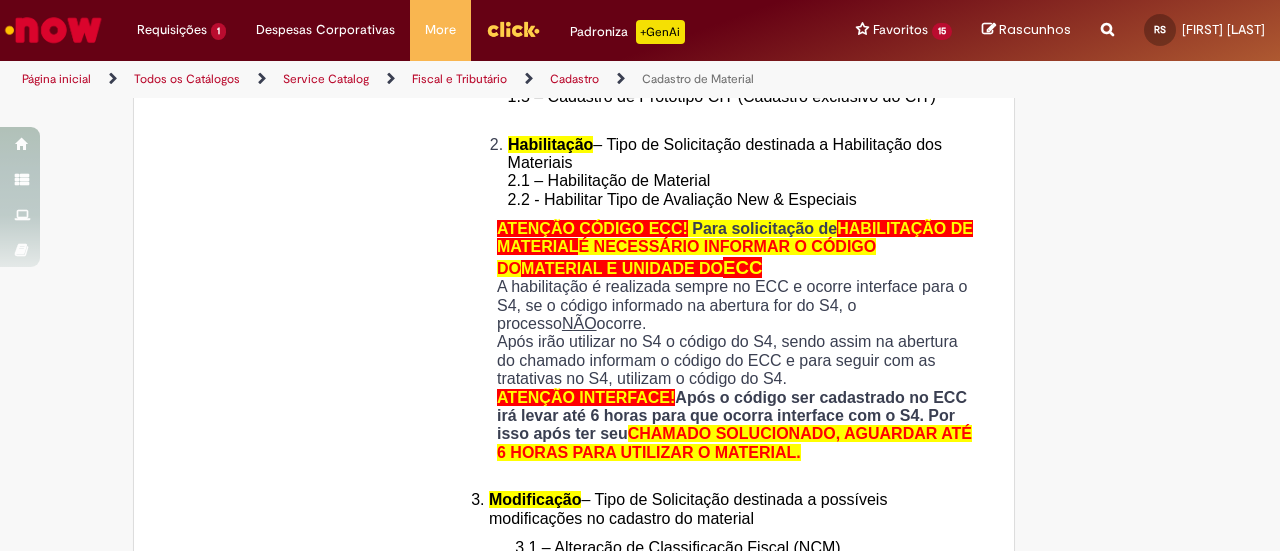scroll, scrollTop: 300, scrollLeft: 0, axis: vertical 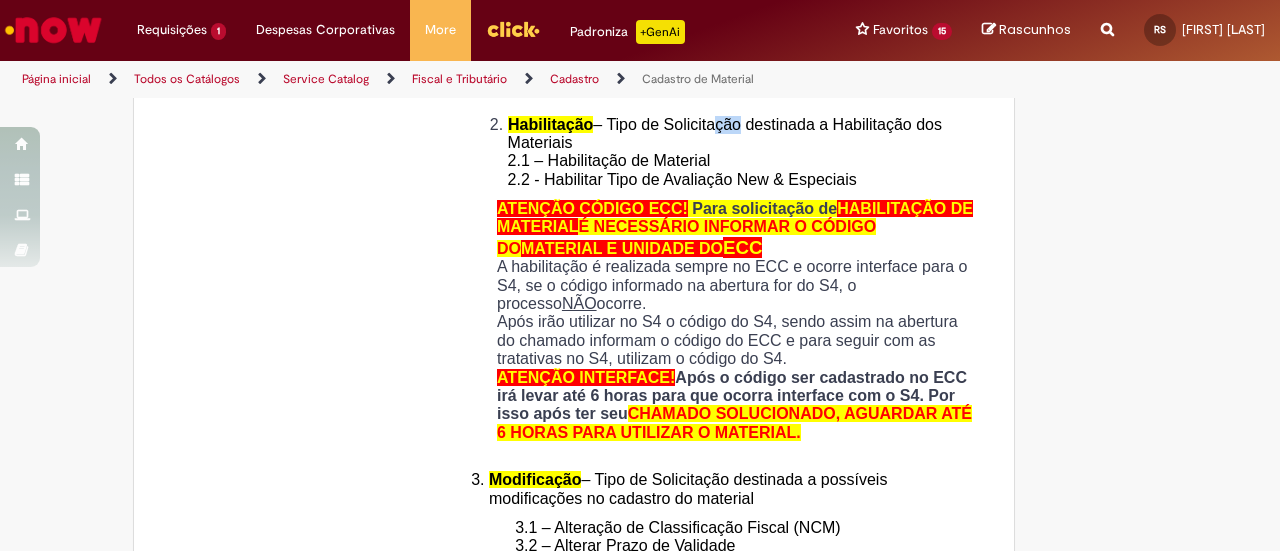 drag, startPoint x: 702, startPoint y: 116, endPoint x: 728, endPoint y: 117, distance: 26.019224 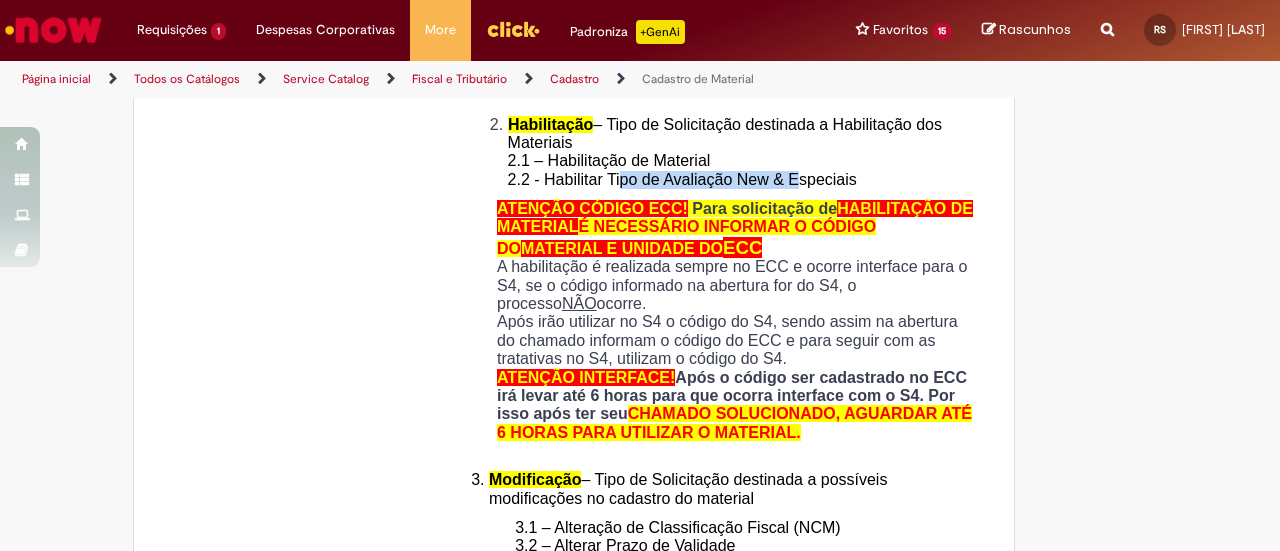 drag, startPoint x: 602, startPoint y: 171, endPoint x: 769, endPoint y: 177, distance: 167.10774 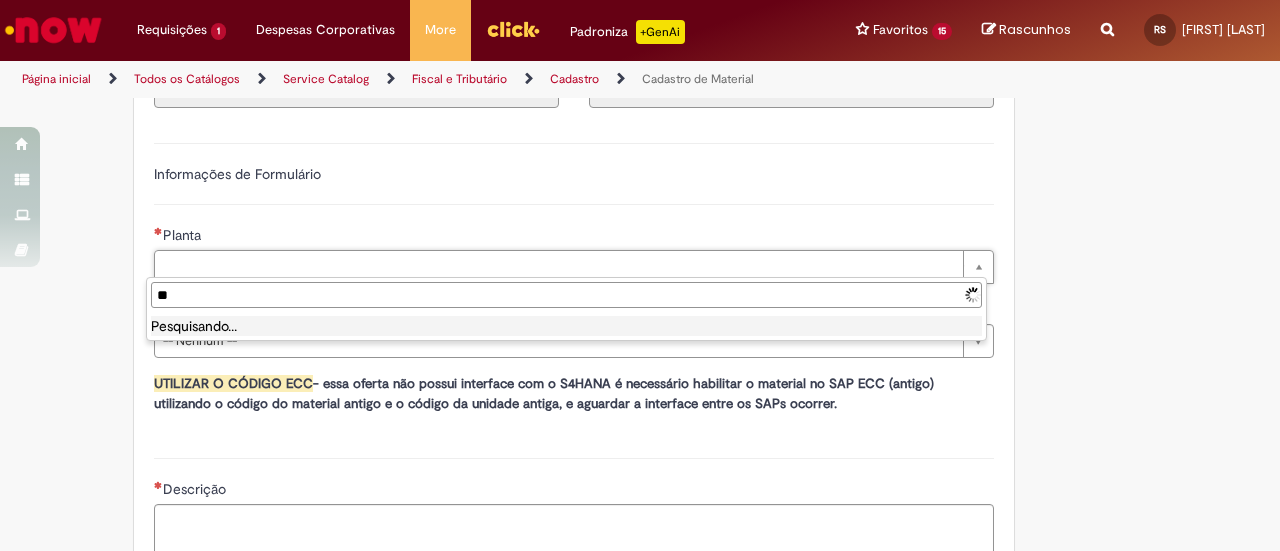 type on "*" 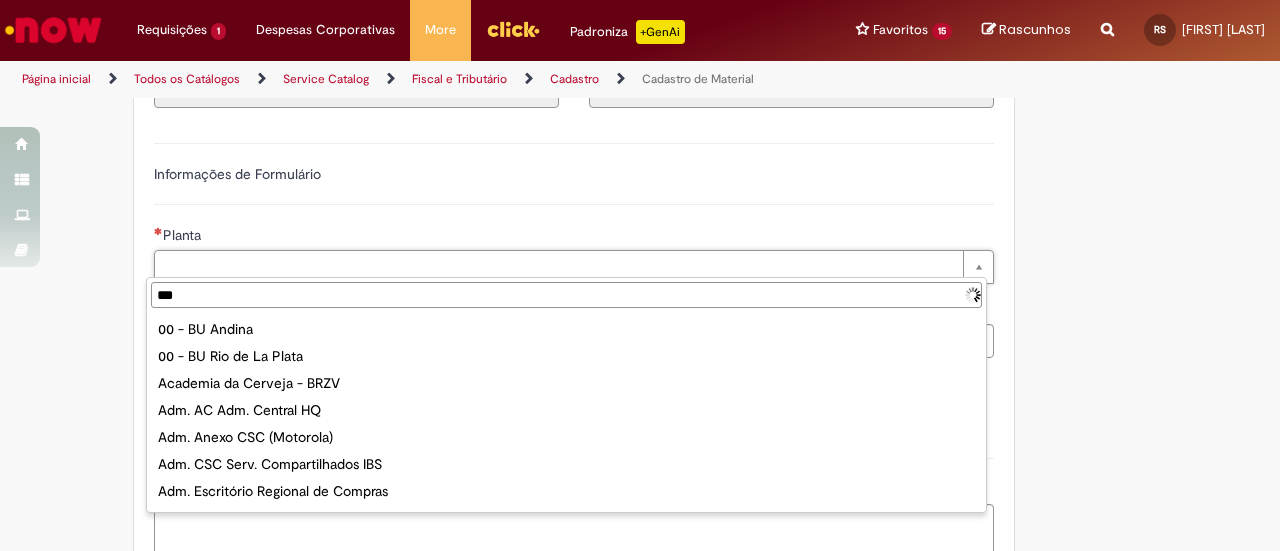 type on "****" 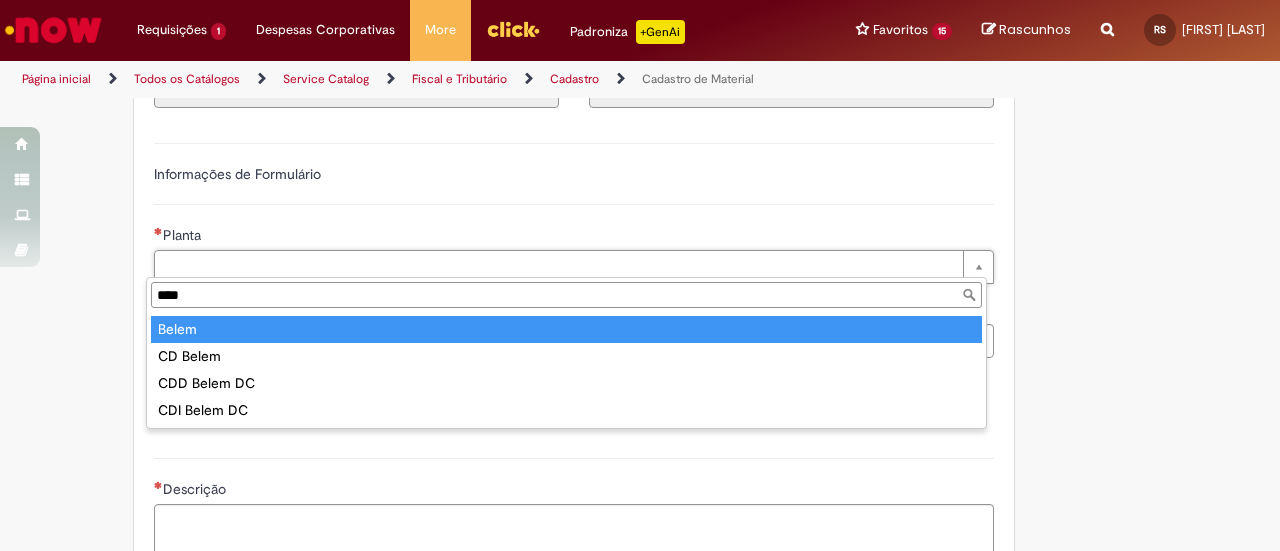 type on "*****" 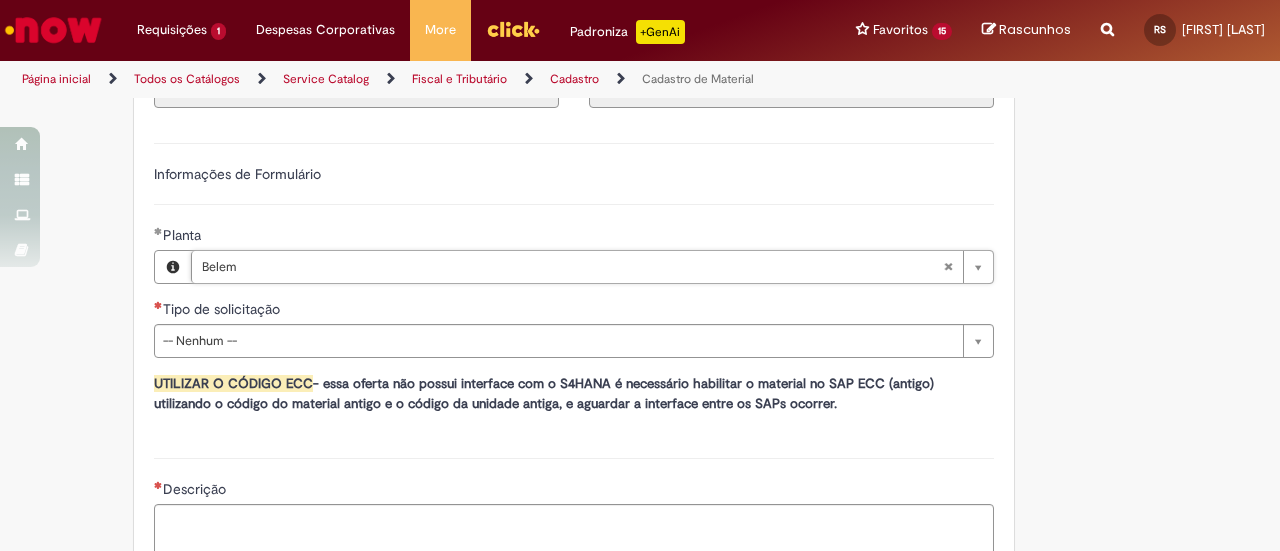 type 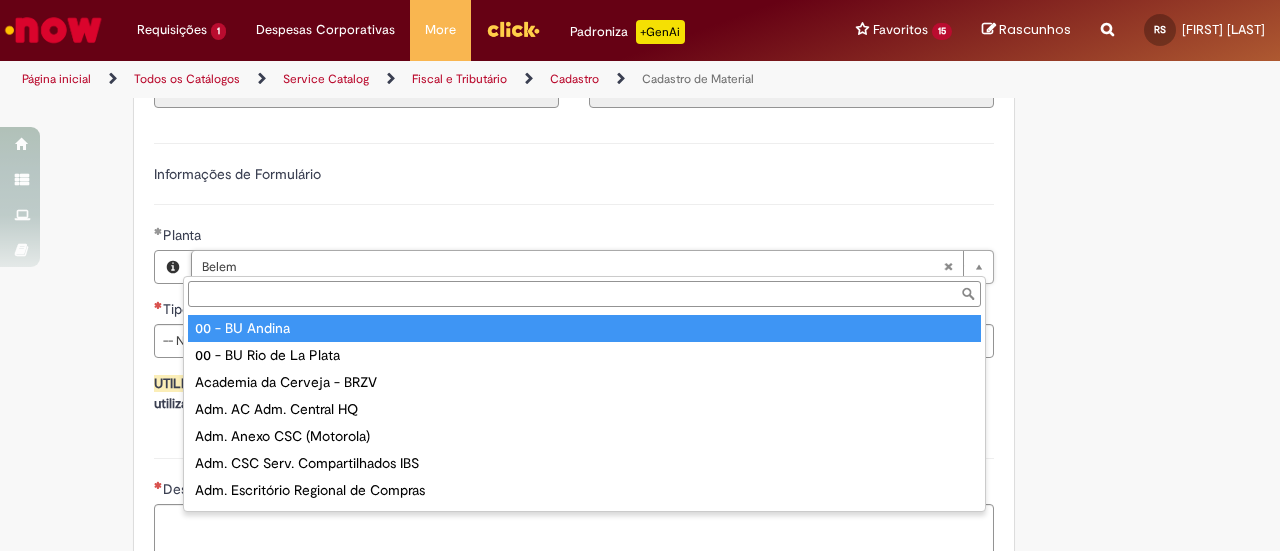 click on "Planta" at bounding box center [584, 294] 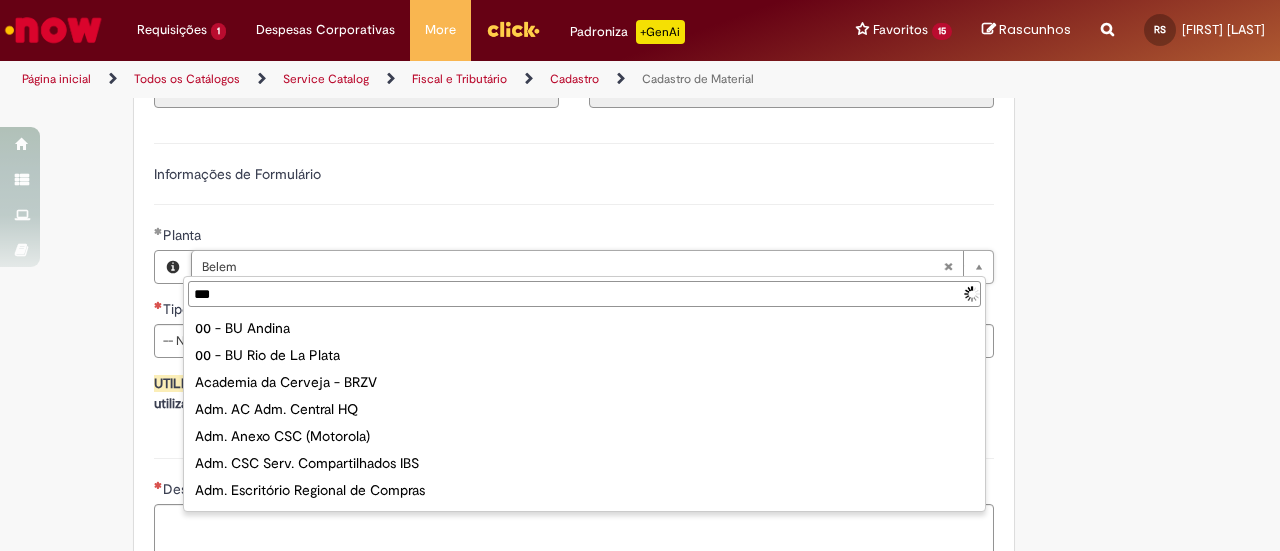 type on "****" 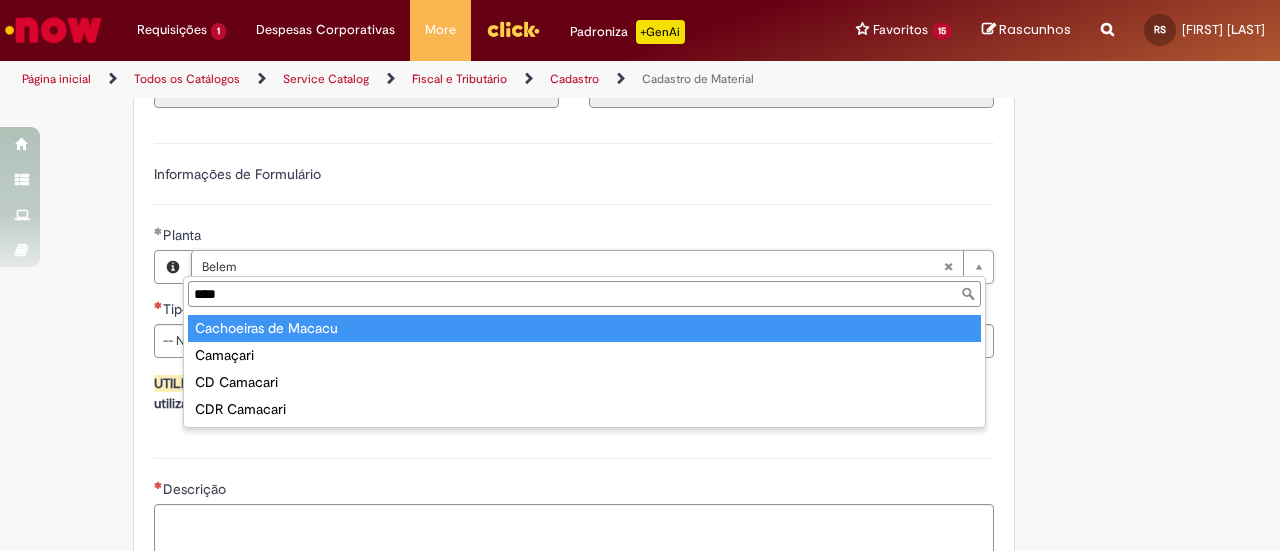 type on "*****" 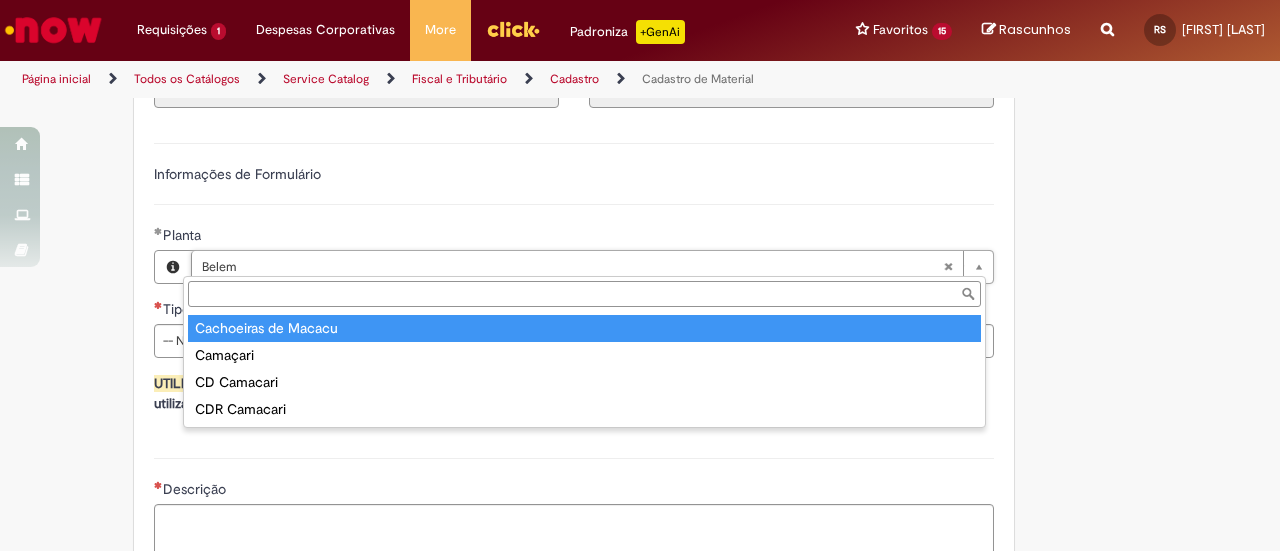 scroll, scrollTop: 0, scrollLeft: 37, axis: horizontal 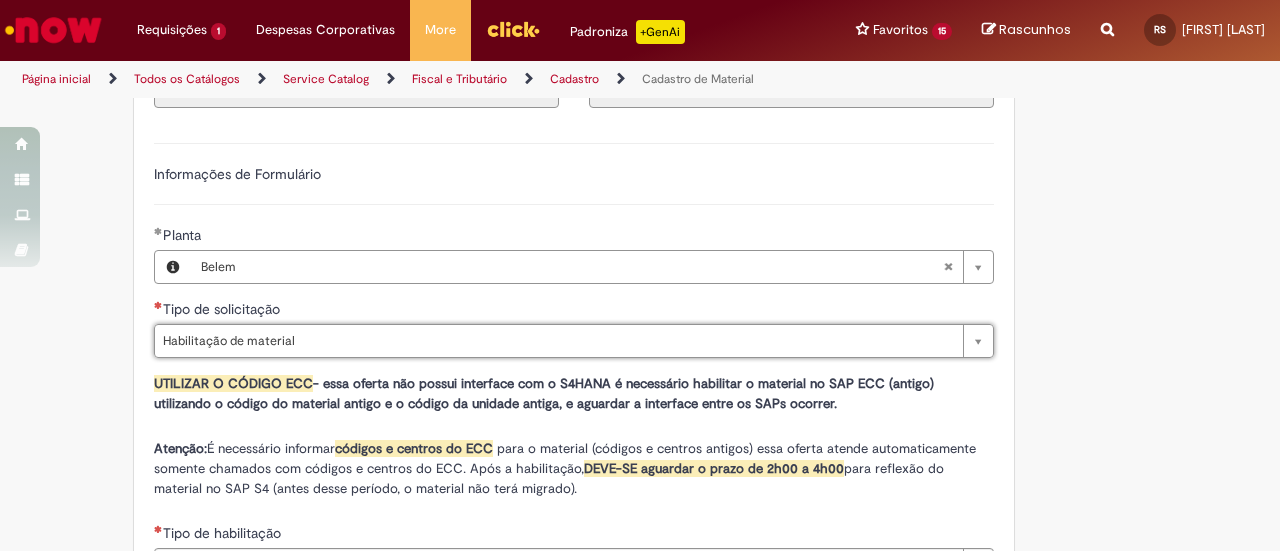 type on "**********" 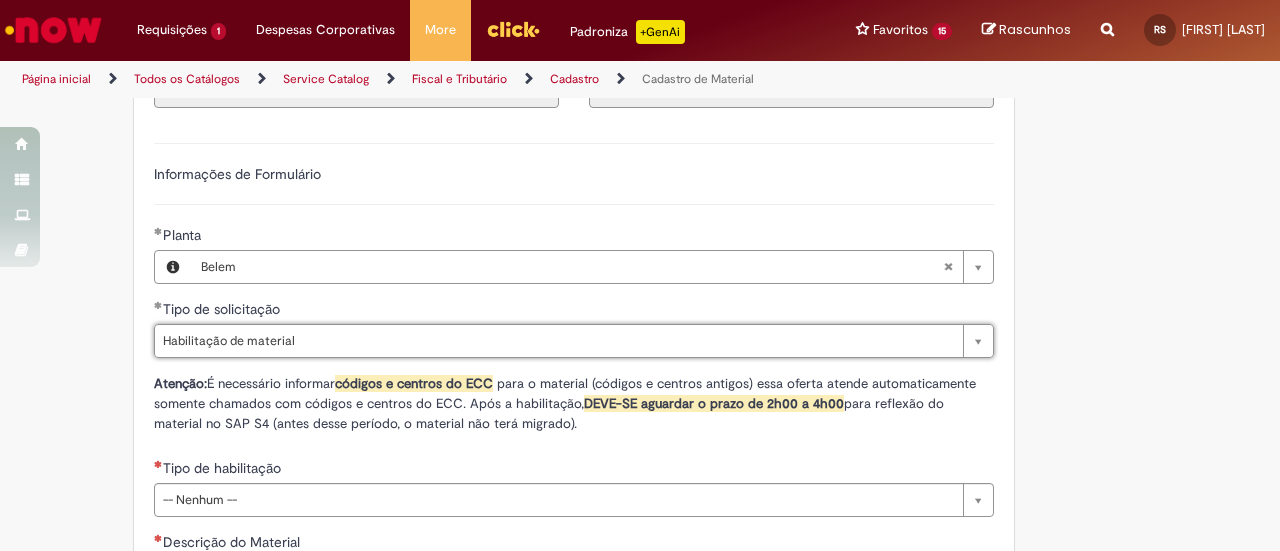 click on "Tipo de solicitação" at bounding box center (574, 311) 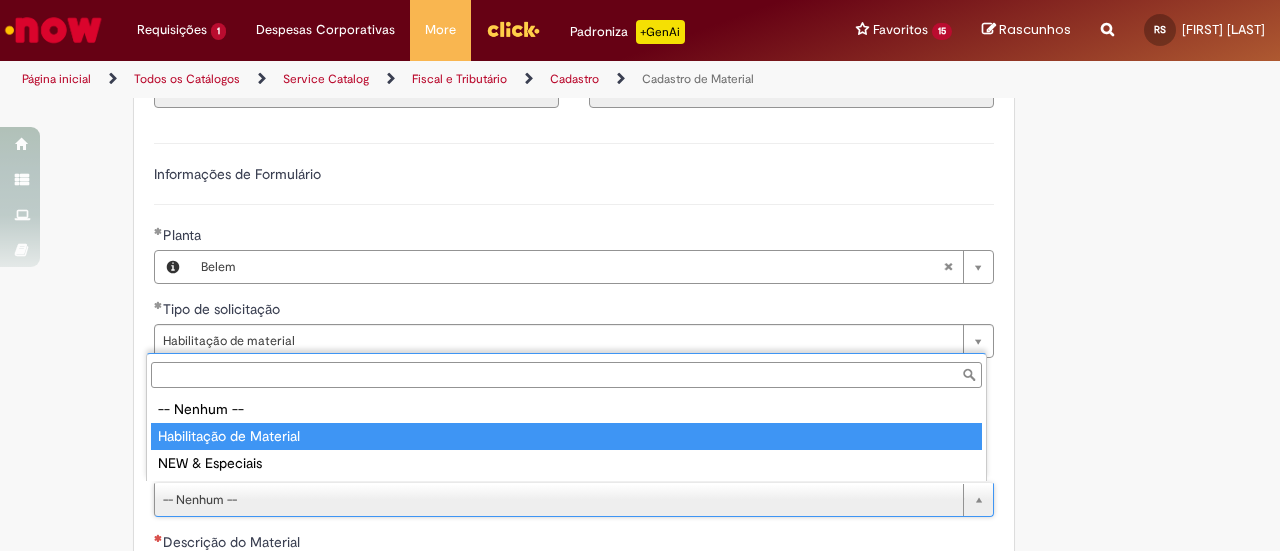 type on "**********" 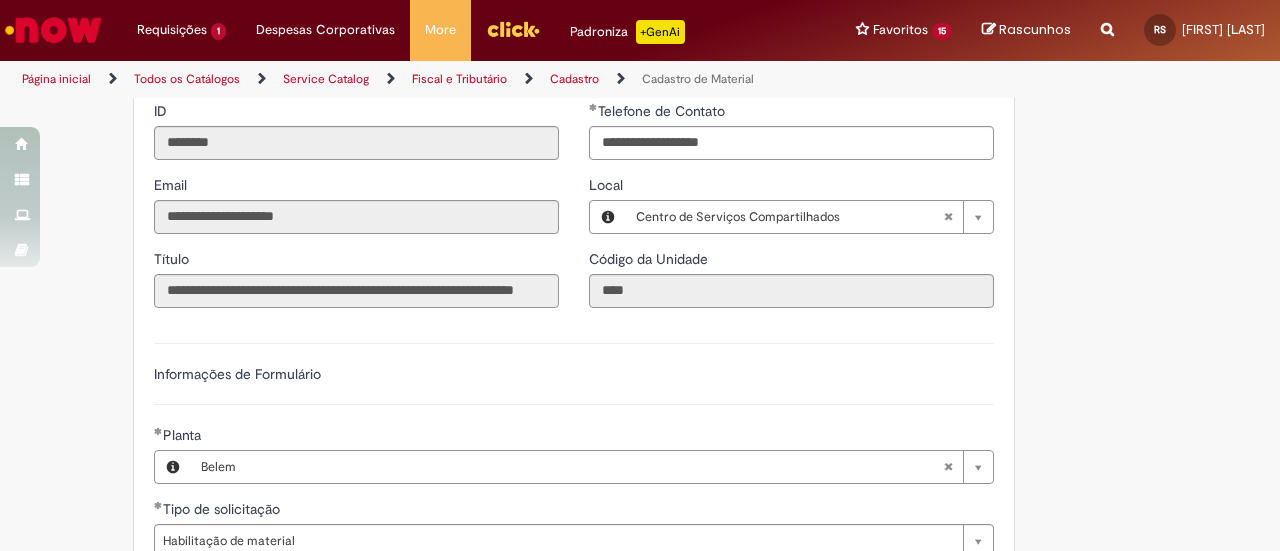 scroll, scrollTop: 900, scrollLeft: 0, axis: vertical 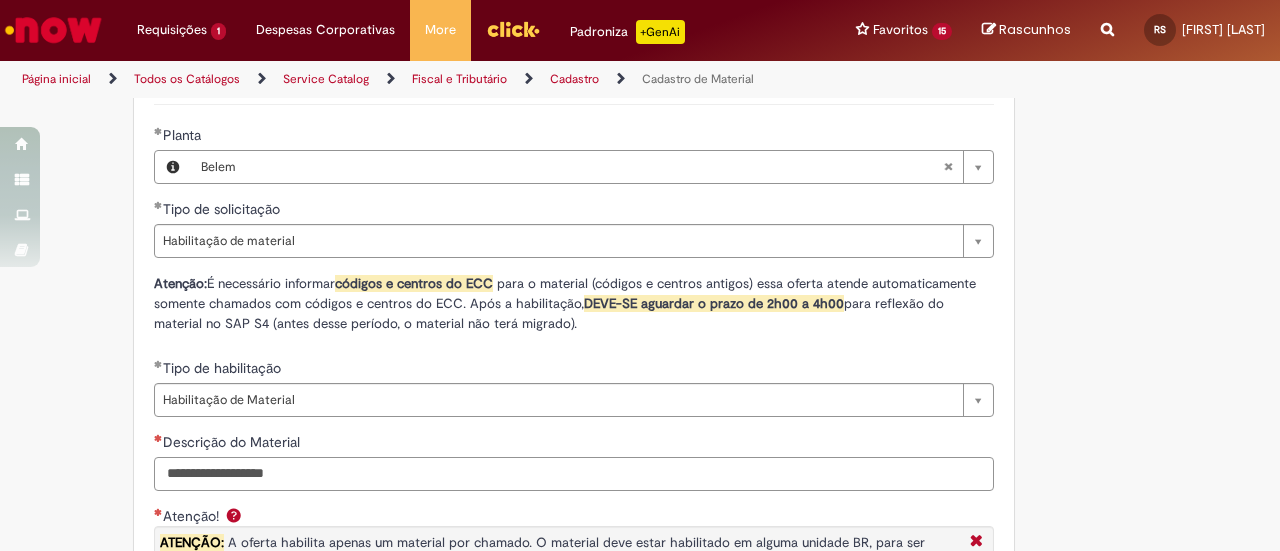 click on "Descrição do Material" at bounding box center (574, 474) 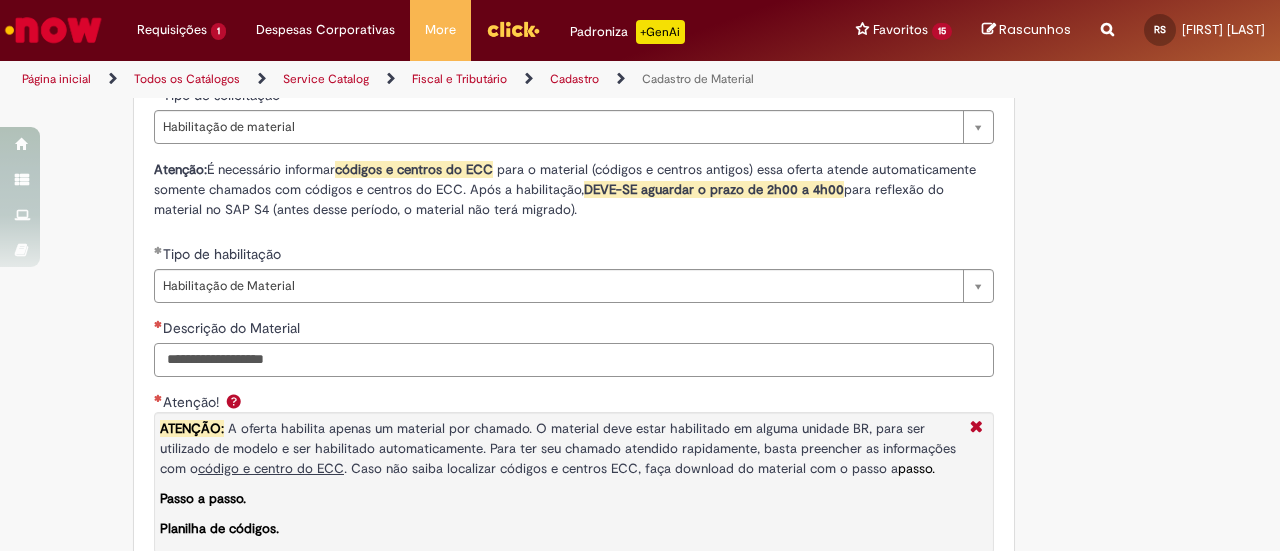 scroll, scrollTop: 1300, scrollLeft: 0, axis: vertical 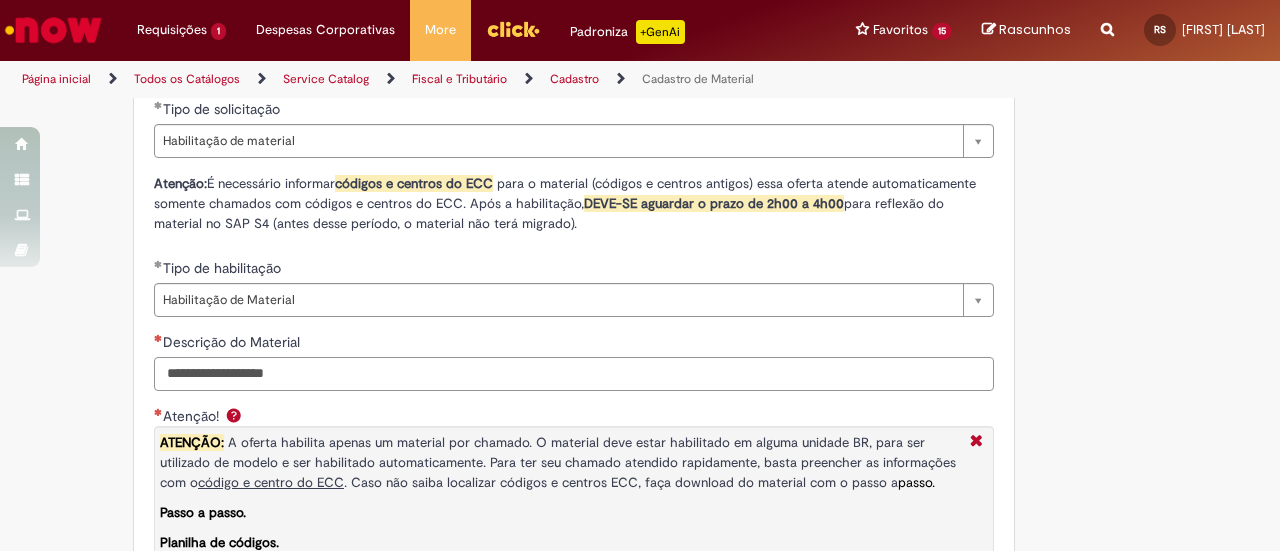 click on "Descrição do Material" at bounding box center [574, 374] 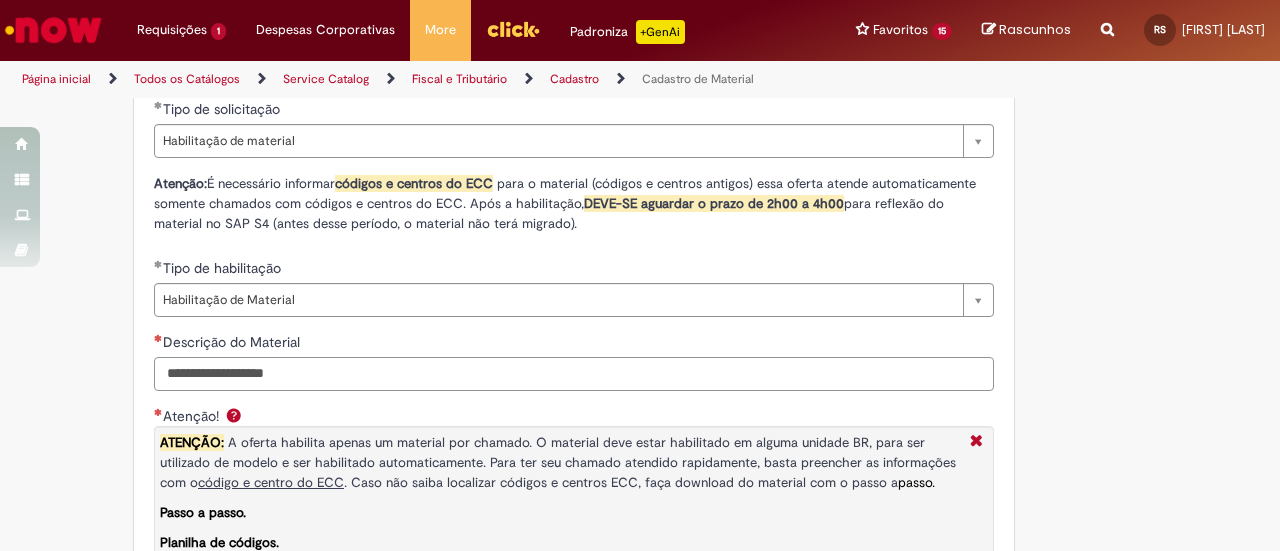 paste on "**********" 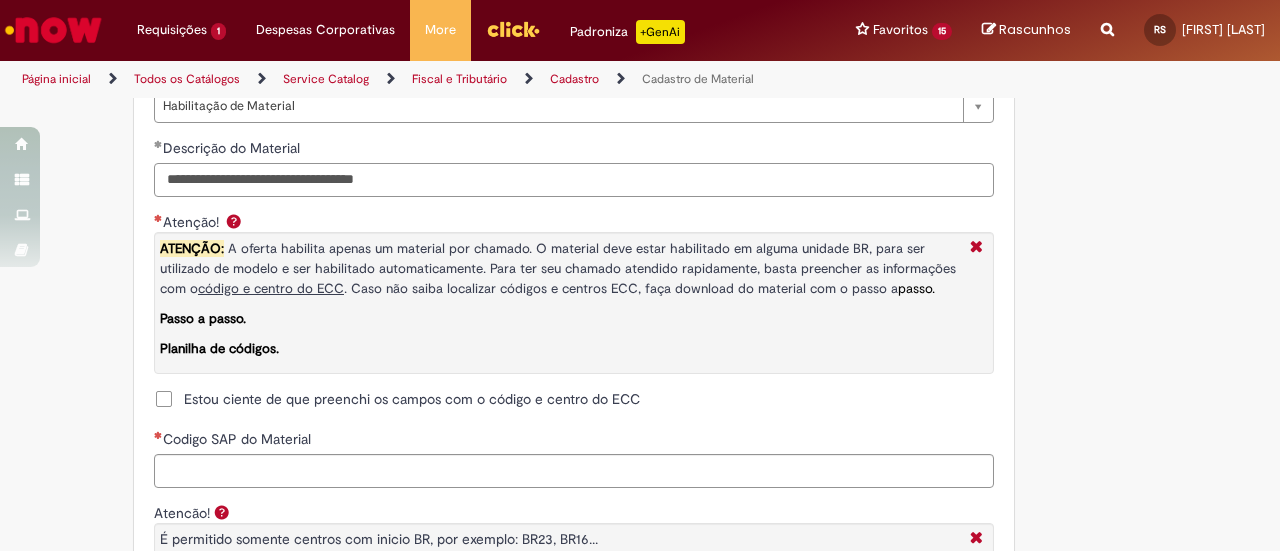 scroll, scrollTop: 1500, scrollLeft: 0, axis: vertical 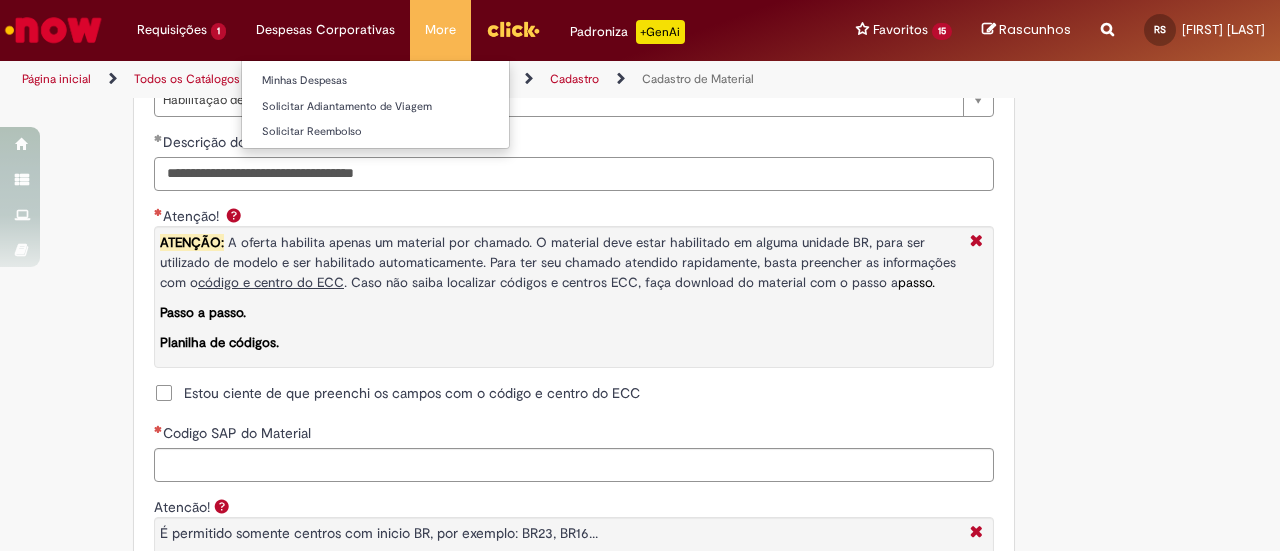 type on "**********" 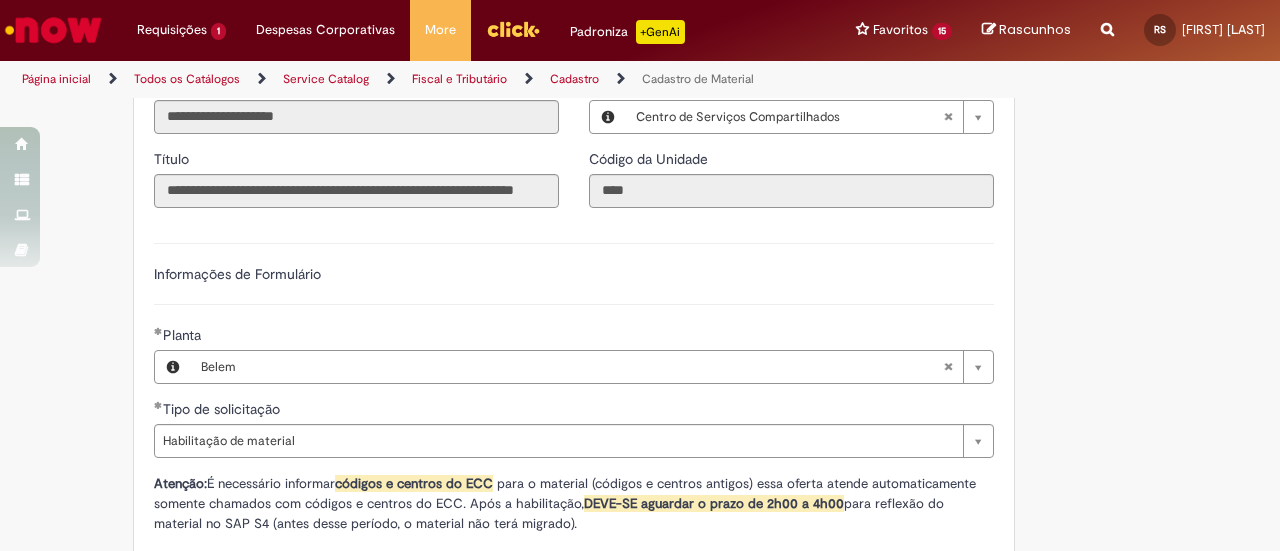 scroll, scrollTop: 1100, scrollLeft: 0, axis: vertical 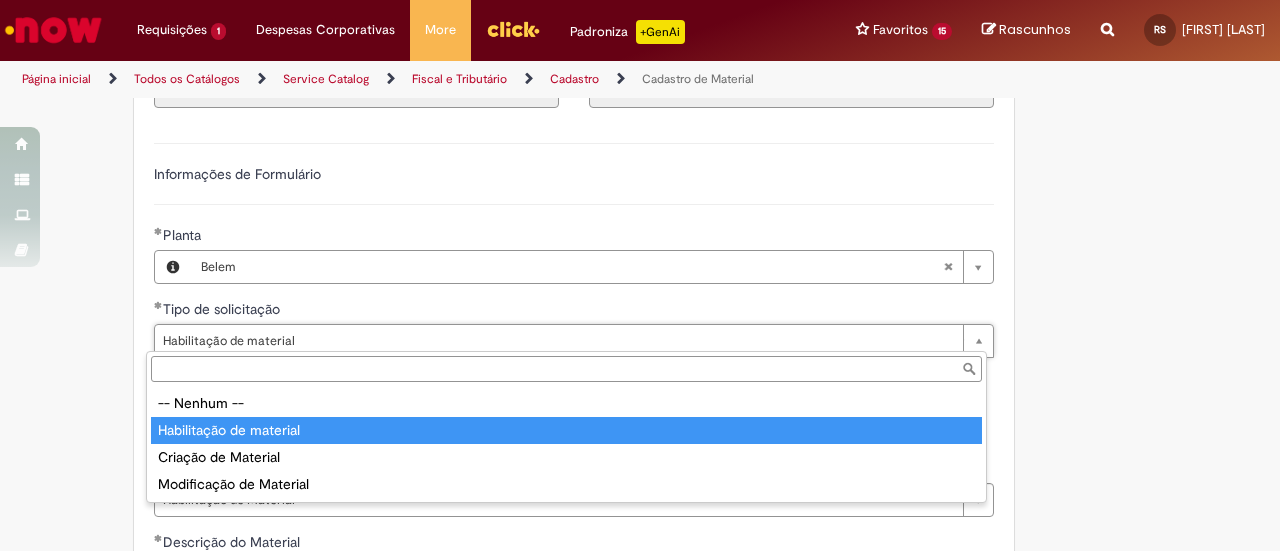 type on "**********" 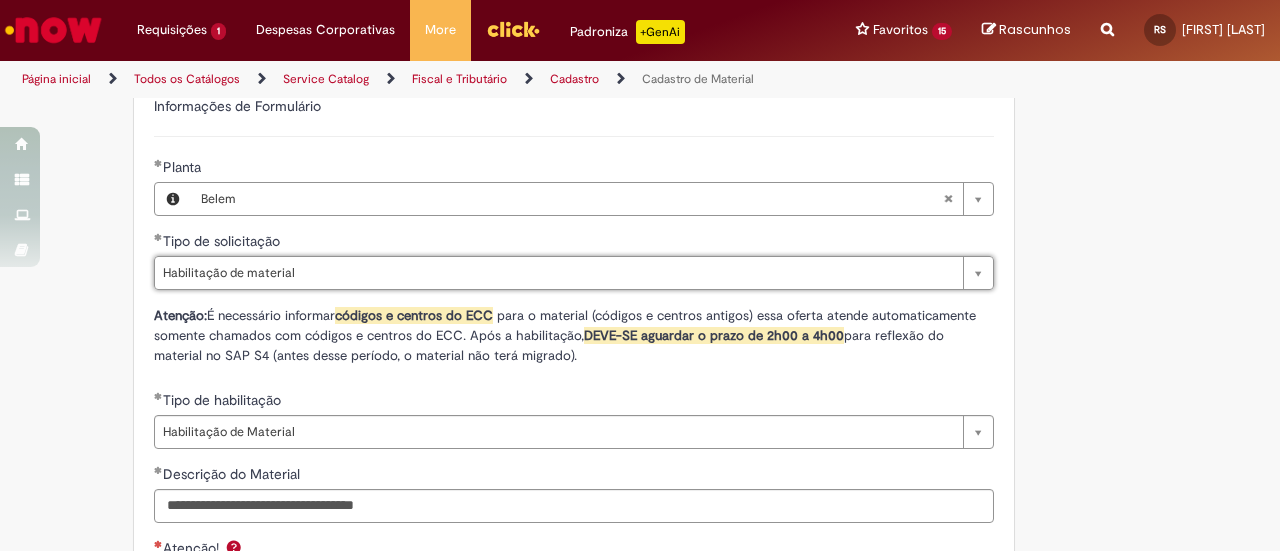 scroll, scrollTop: 1200, scrollLeft: 0, axis: vertical 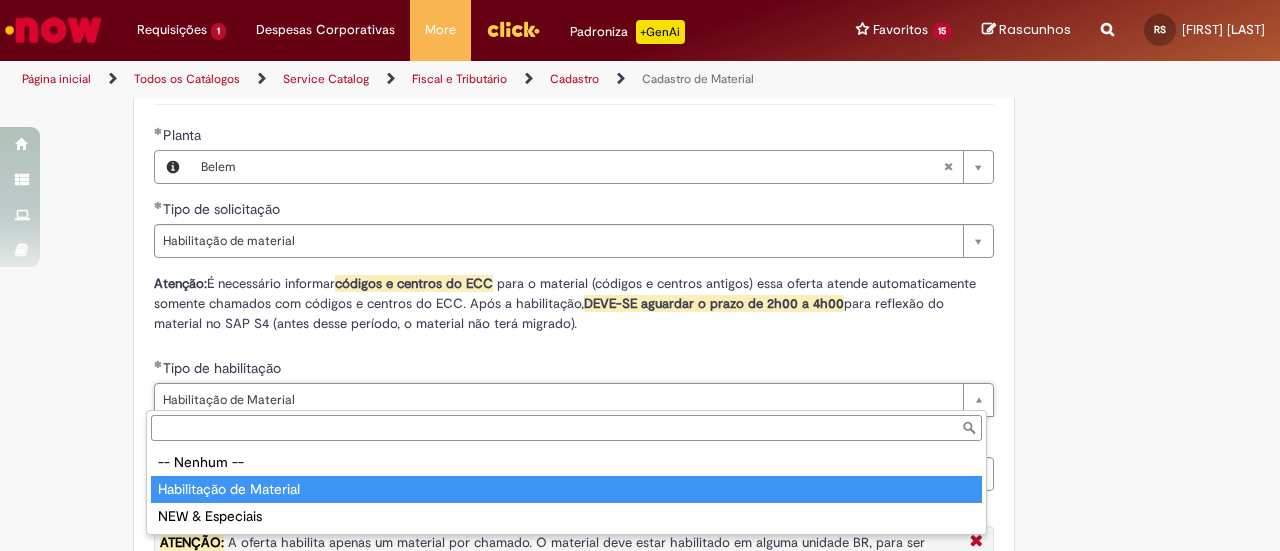 type on "**********" 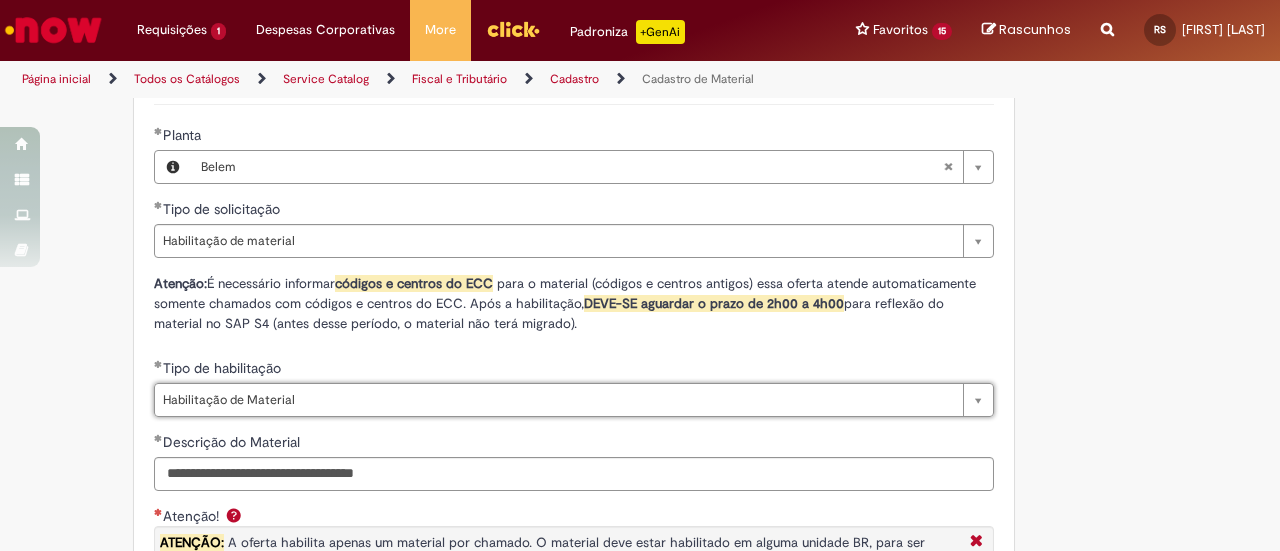 scroll, scrollTop: 0, scrollLeft: 141, axis: horizontal 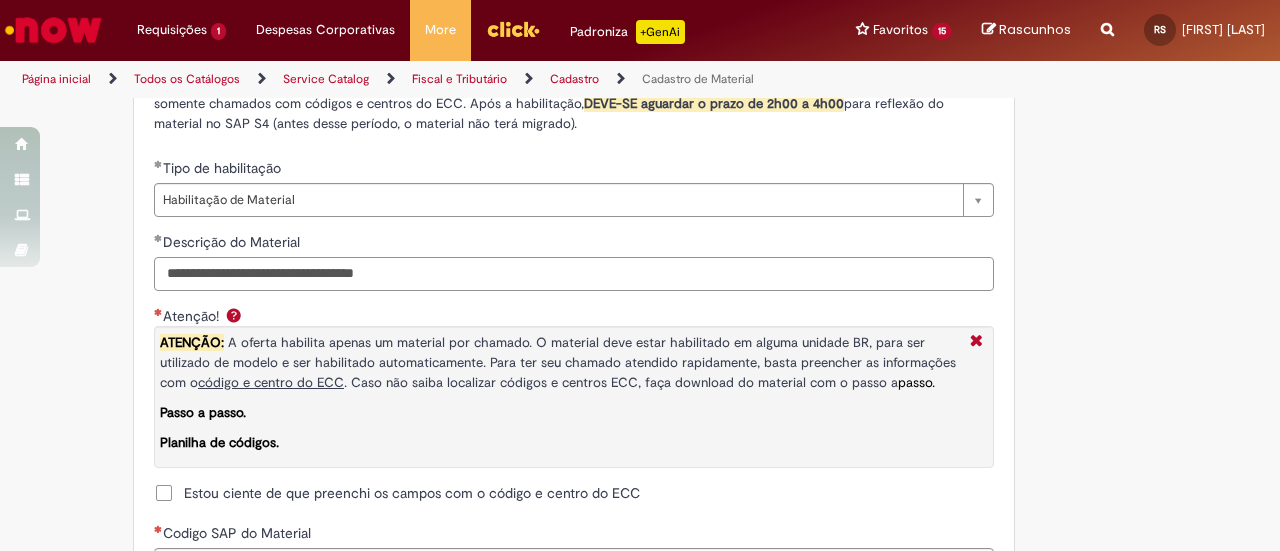 drag, startPoint x: 199, startPoint y: 267, endPoint x: 284, endPoint y: 267, distance: 85 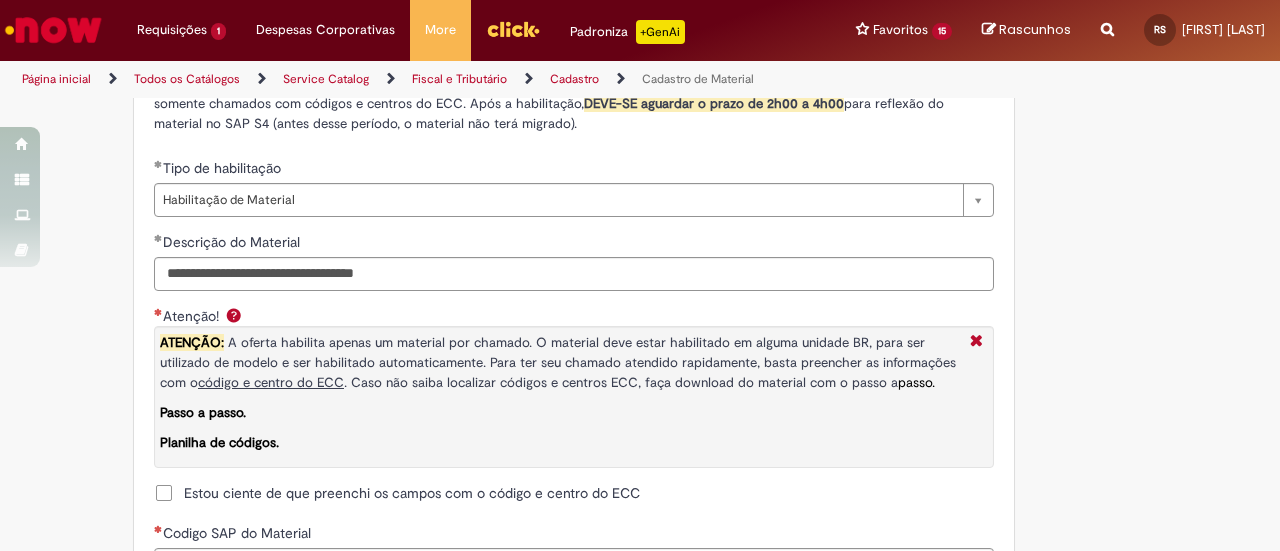 click on "Descrição do Material" at bounding box center [233, 242] 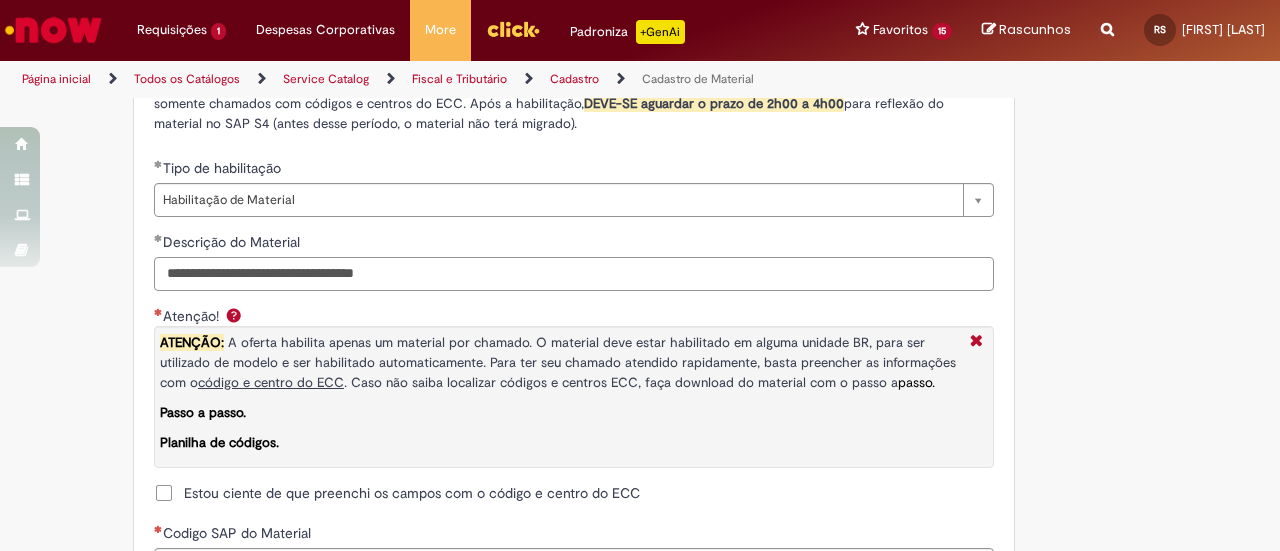 click on "**********" at bounding box center (574, 274) 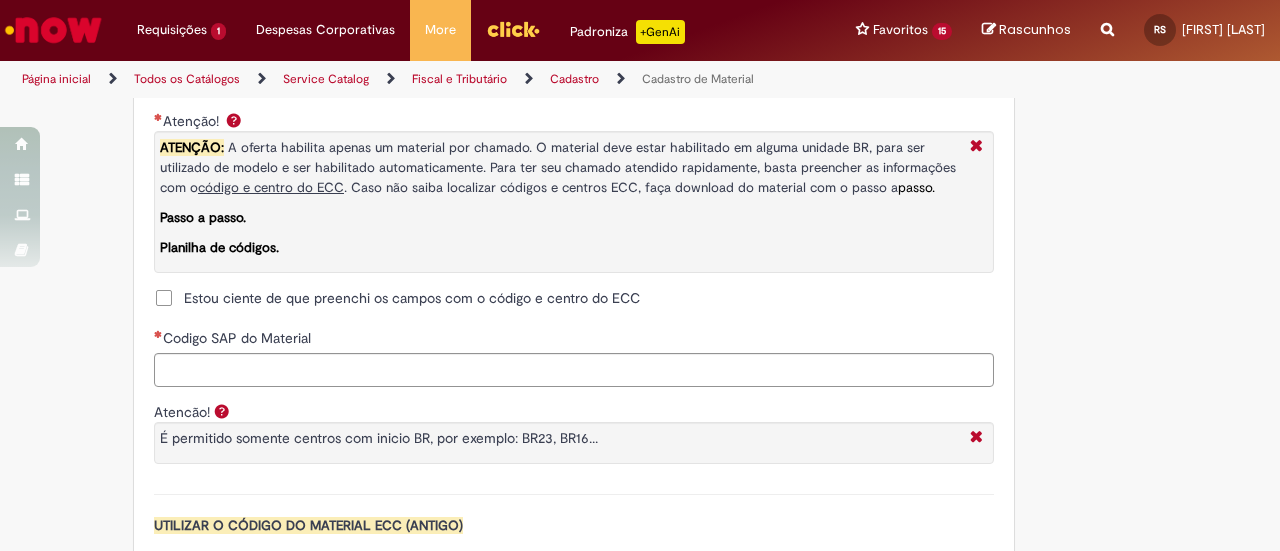 scroll, scrollTop: 1600, scrollLeft: 0, axis: vertical 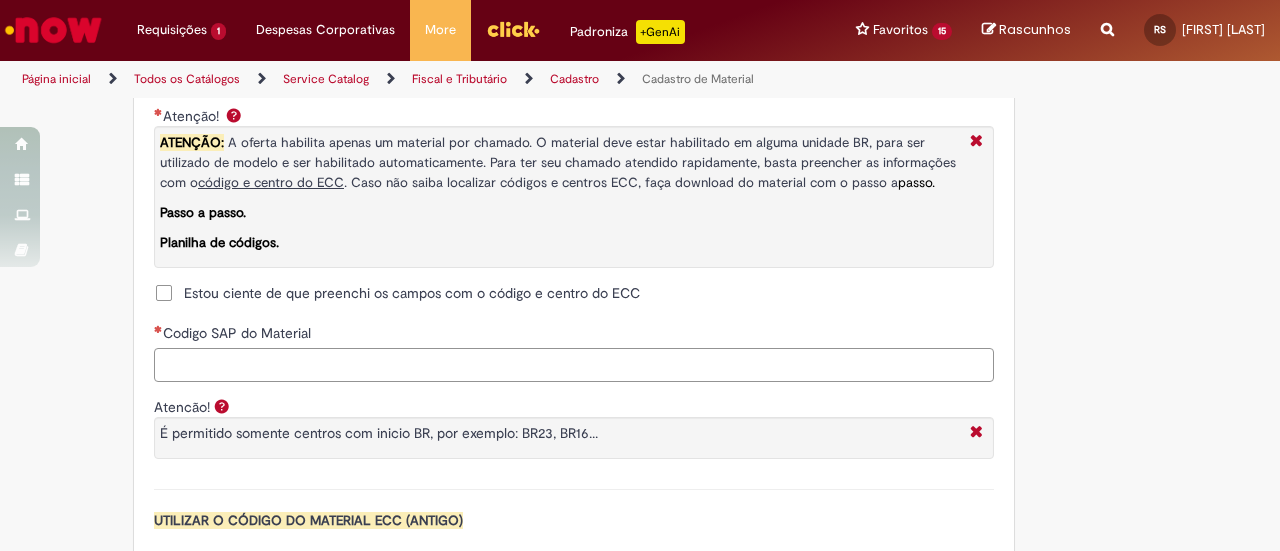 click on "Codigo SAP do Material" at bounding box center [574, 365] 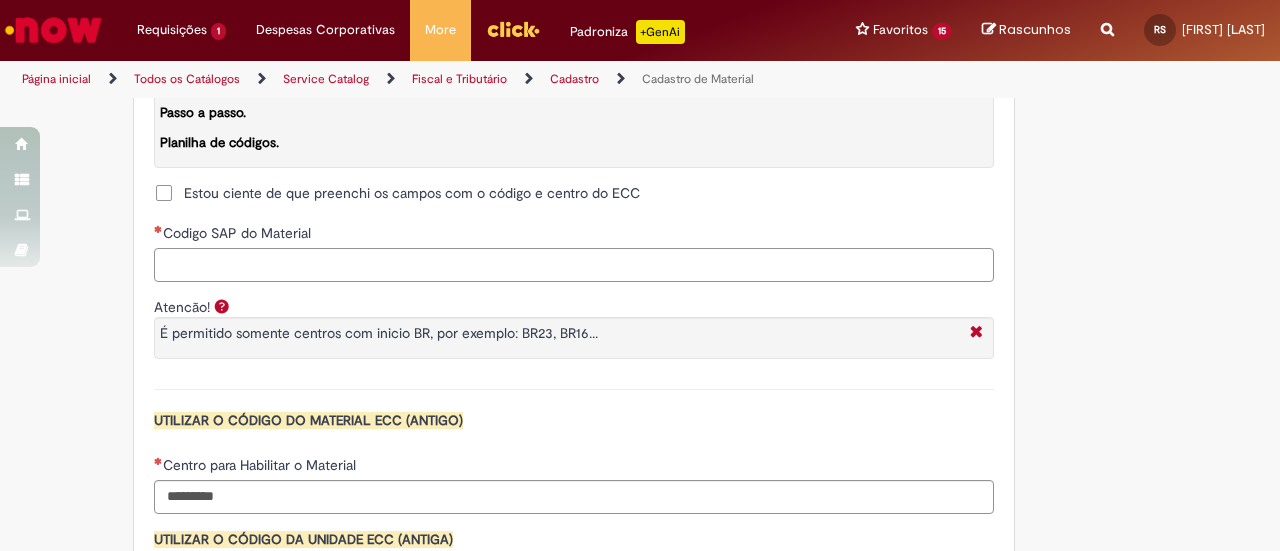 scroll, scrollTop: 1800, scrollLeft: 0, axis: vertical 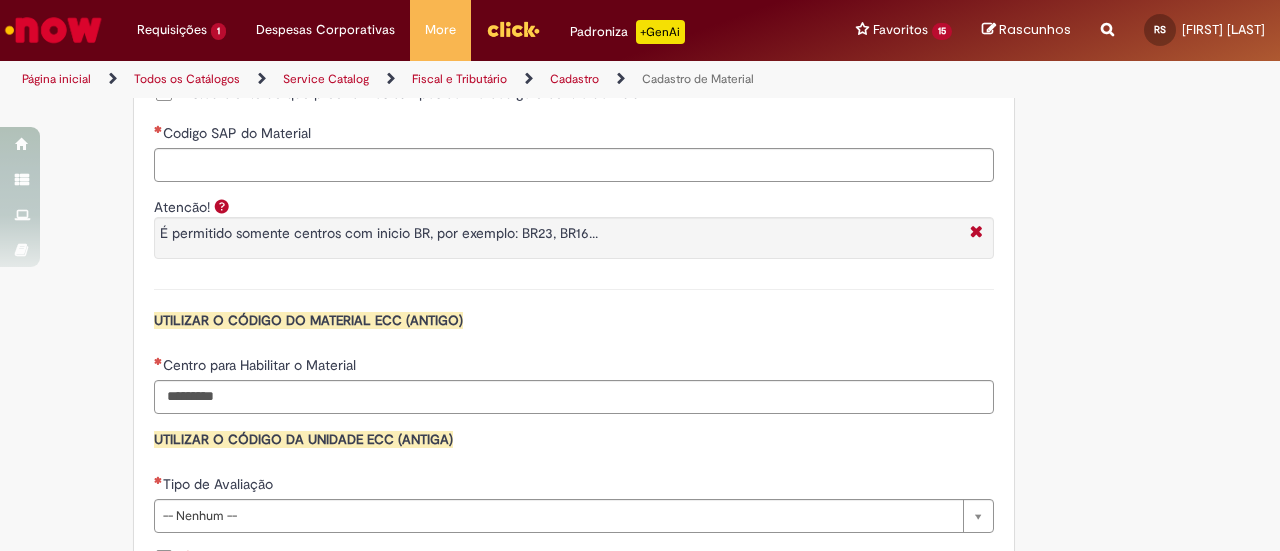 click on "**********" at bounding box center [574, 5] 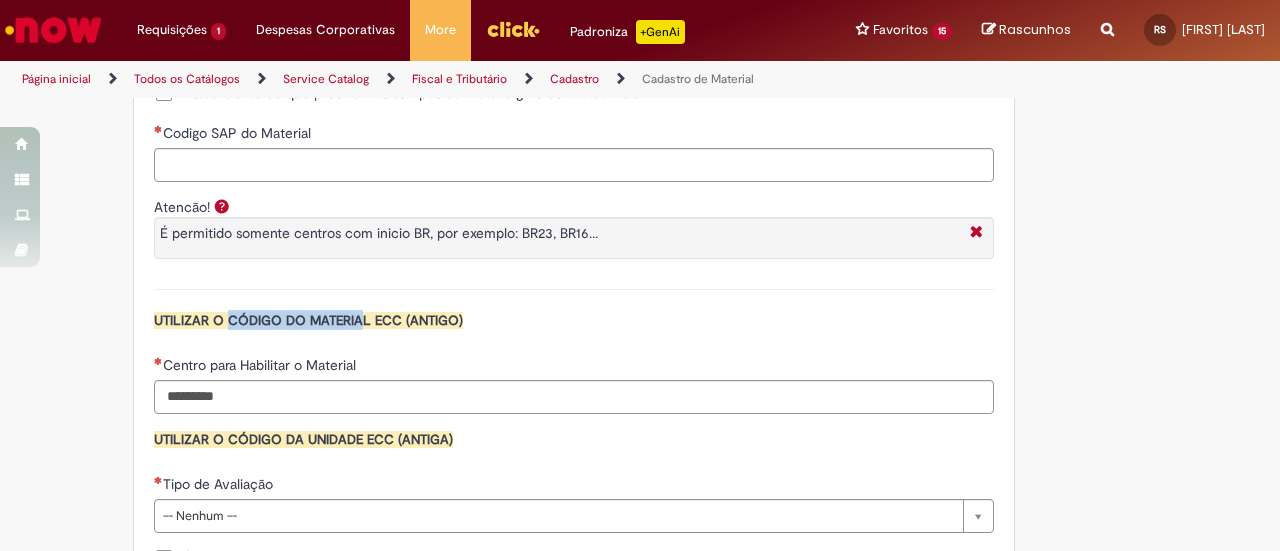 drag, startPoint x: 224, startPoint y: 317, endPoint x: 353, endPoint y: 317, distance: 129 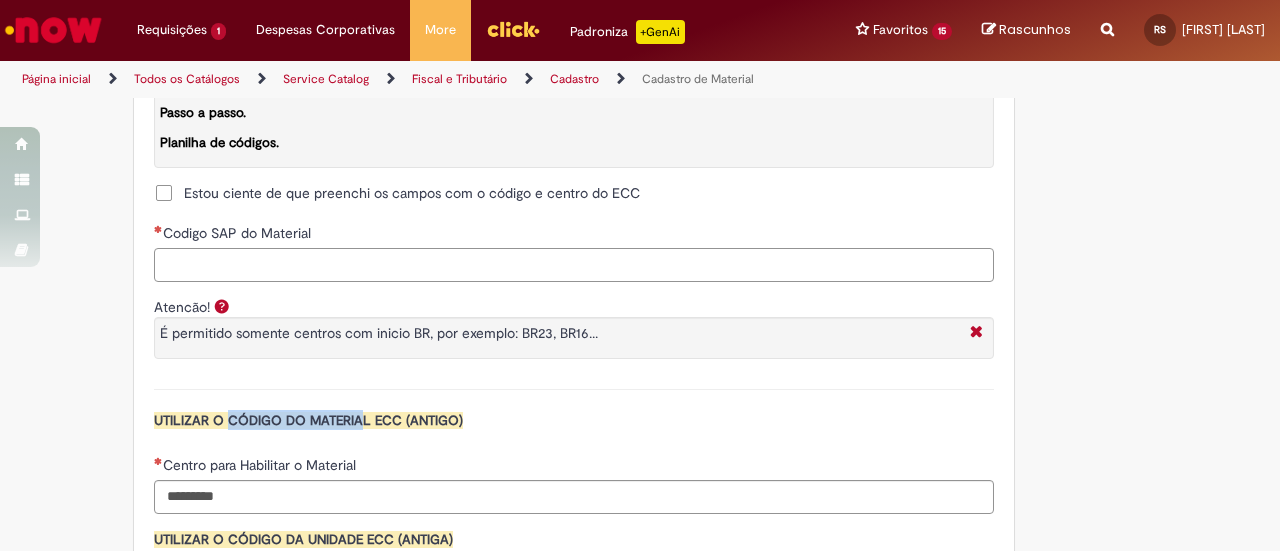 click on "Codigo SAP do Material" at bounding box center [574, 265] 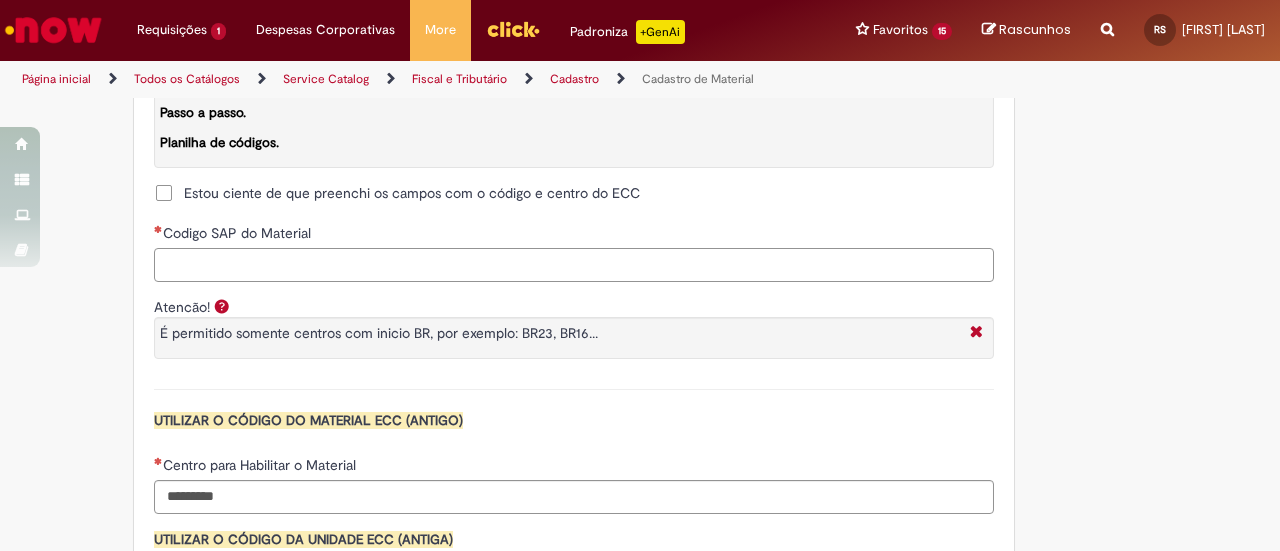 paste on "********" 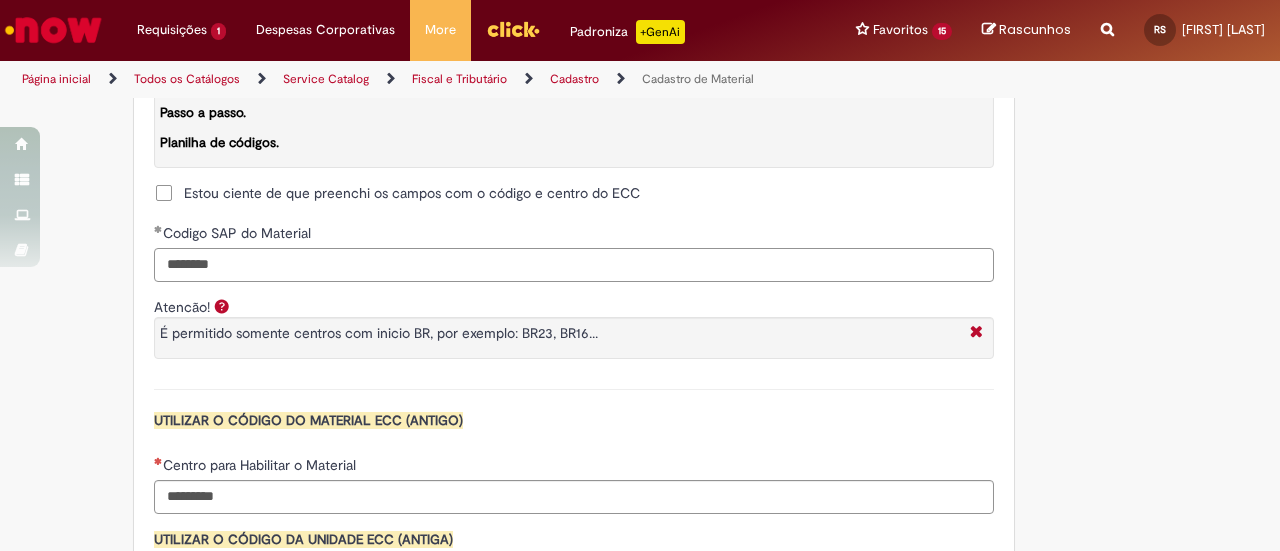 type on "********" 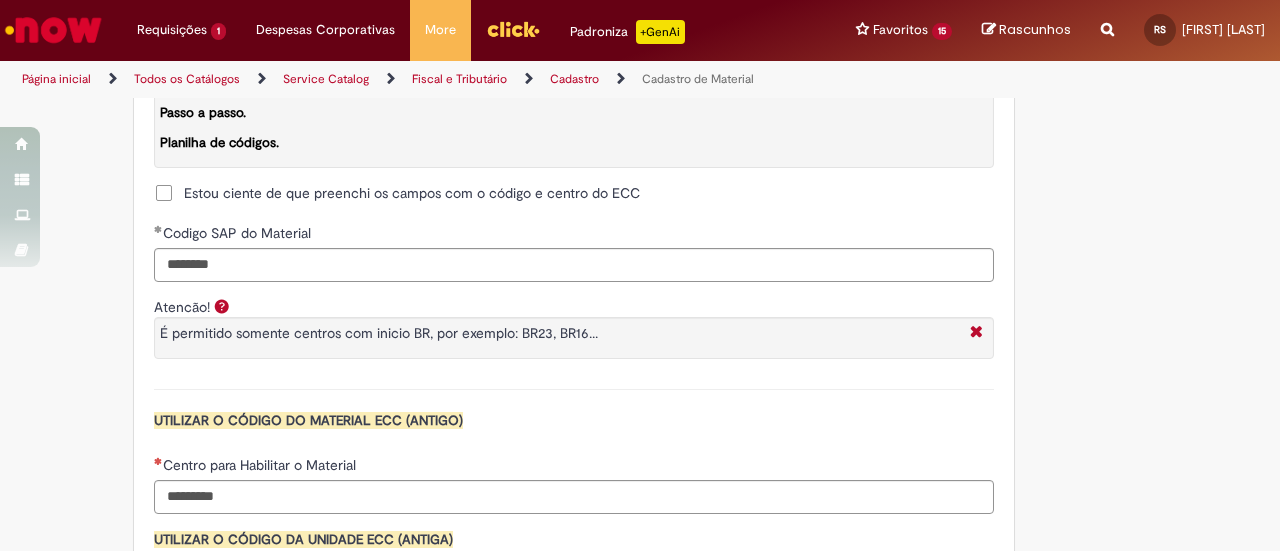 click on "Estou ciente de que preenchi os campos com o código e centro do ECC" at bounding box center [412, 193] 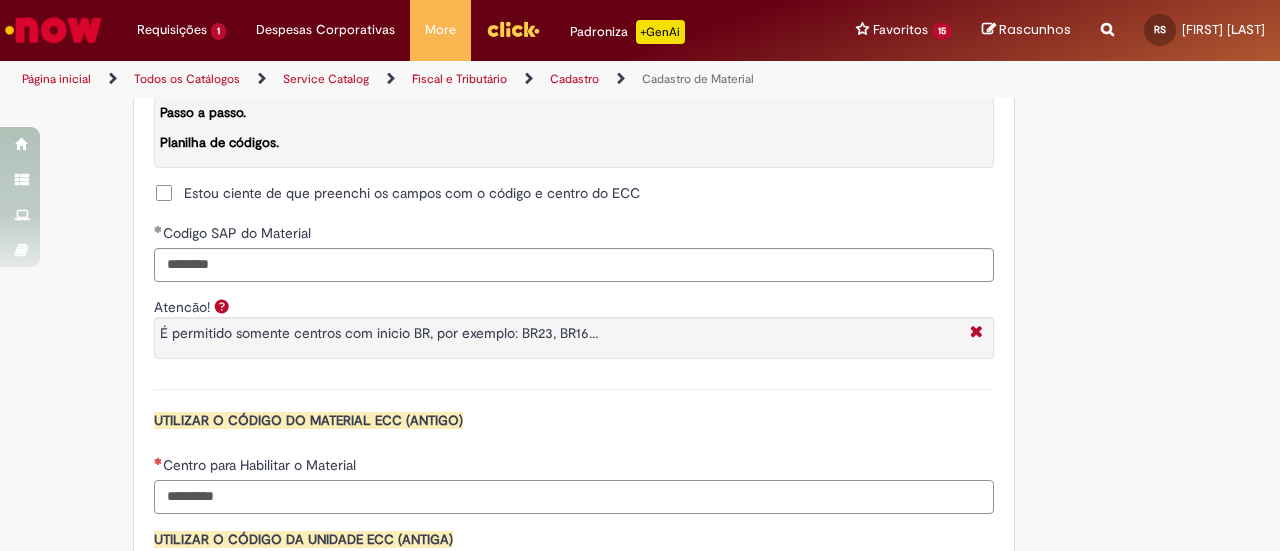 click on "Centro para Habilitar o Material" at bounding box center [574, 497] 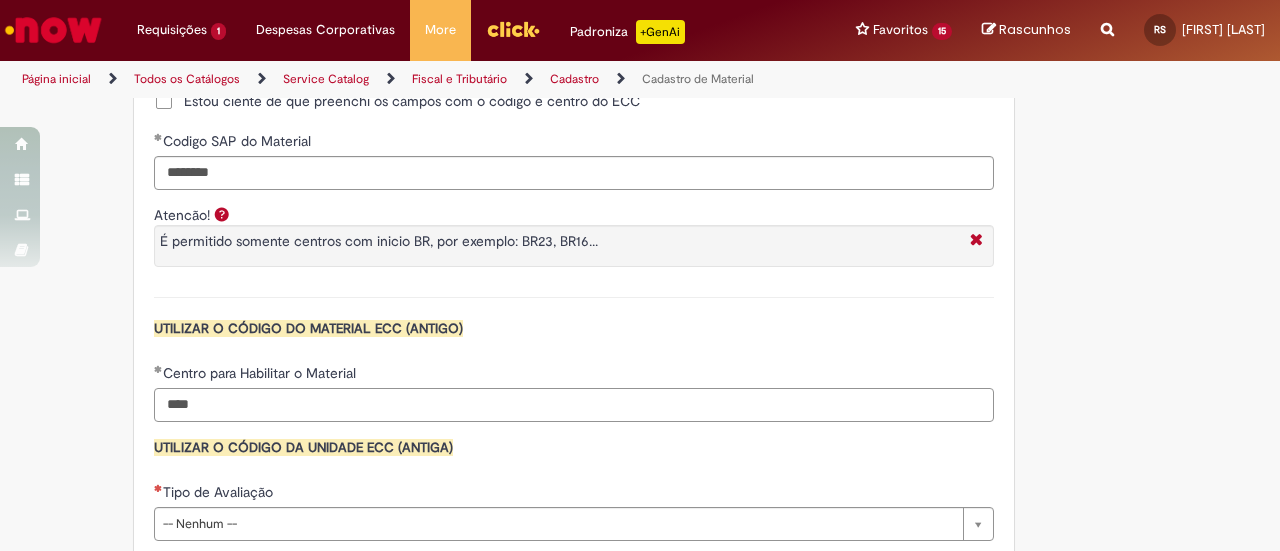 scroll, scrollTop: 1900, scrollLeft: 0, axis: vertical 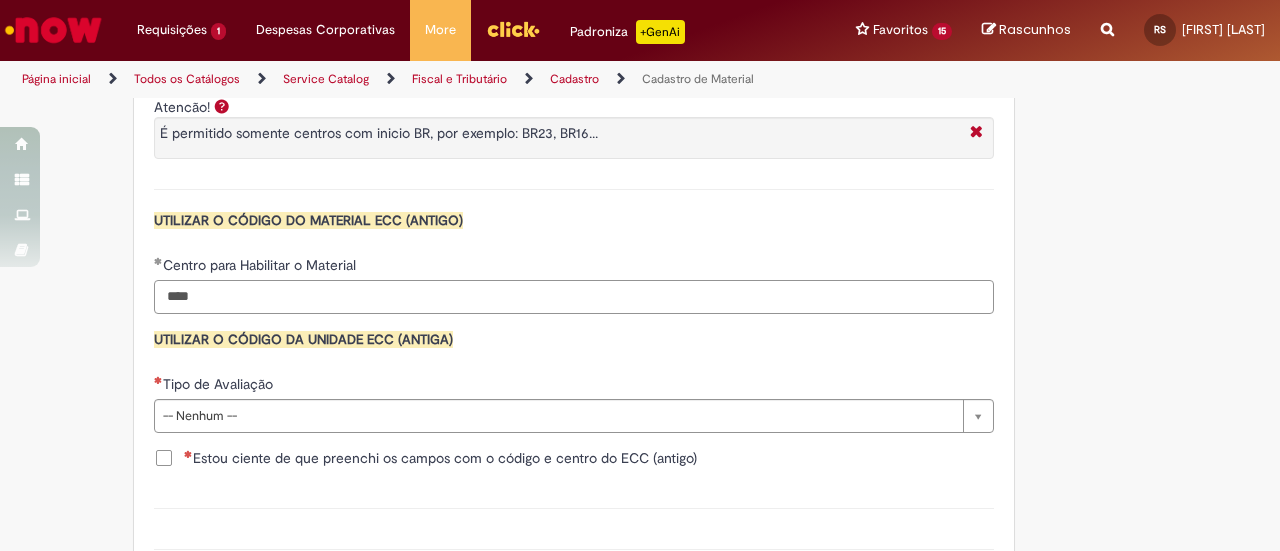 type on "****" 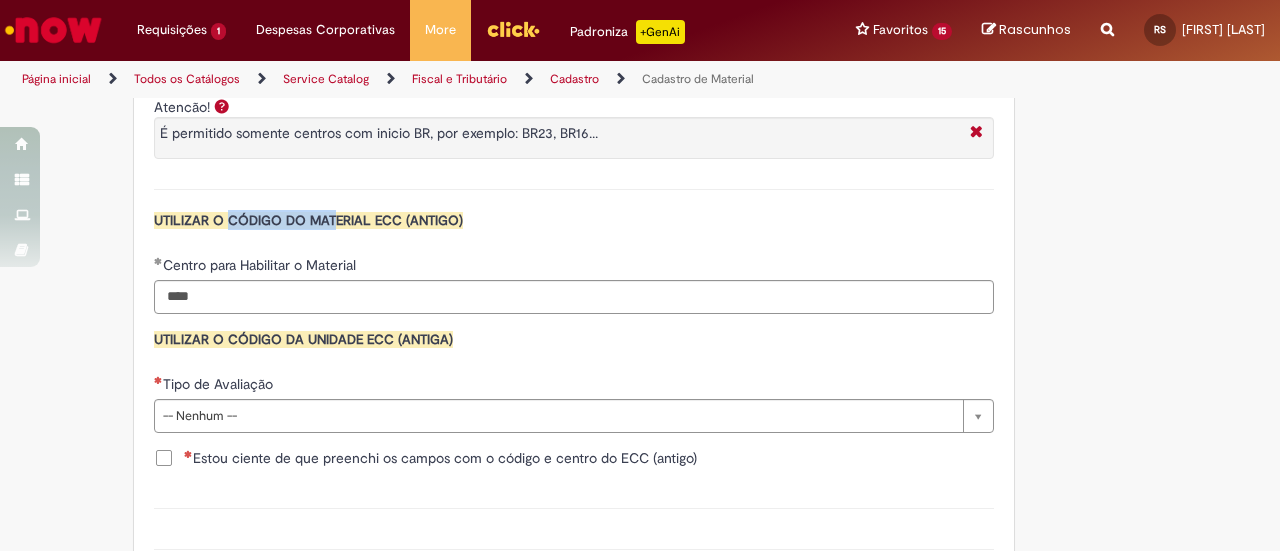 drag, startPoint x: 225, startPoint y: 213, endPoint x: 328, endPoint y: 209, distance: 103.077644 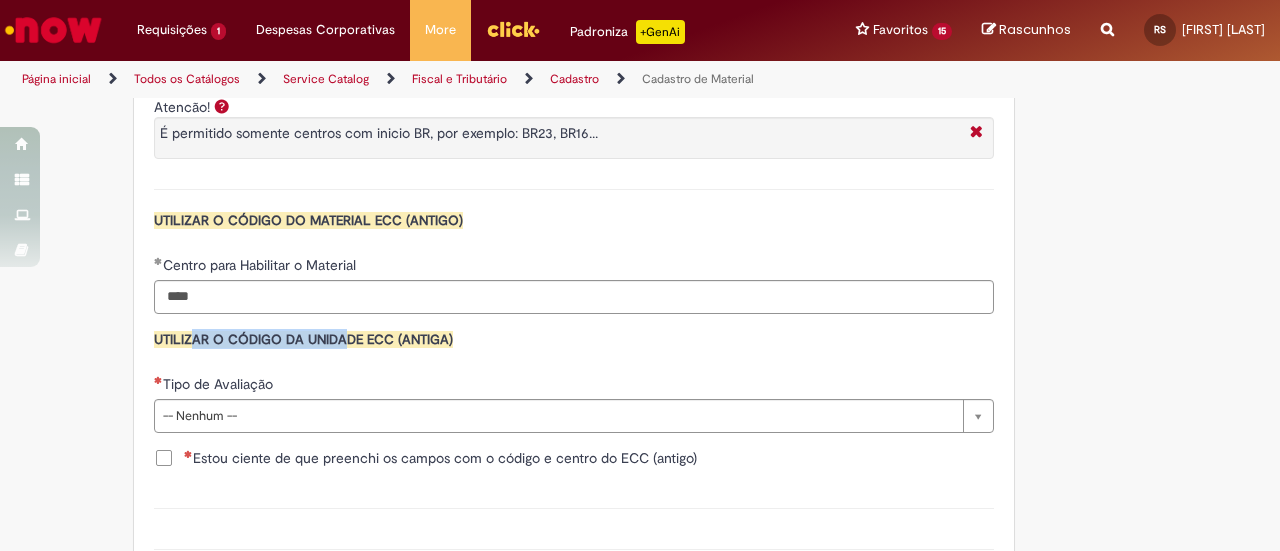 drag, startPoint x: 188, startPoint y: 328, endPoint x: 338, endPoint y: 337, distance: 150.26976 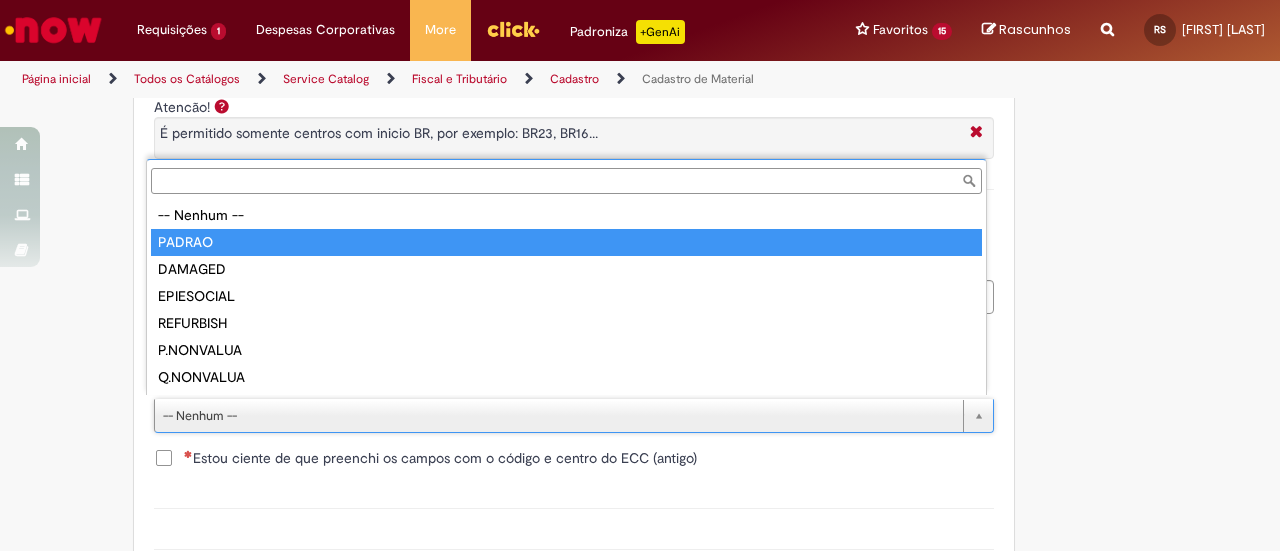 type on "******" 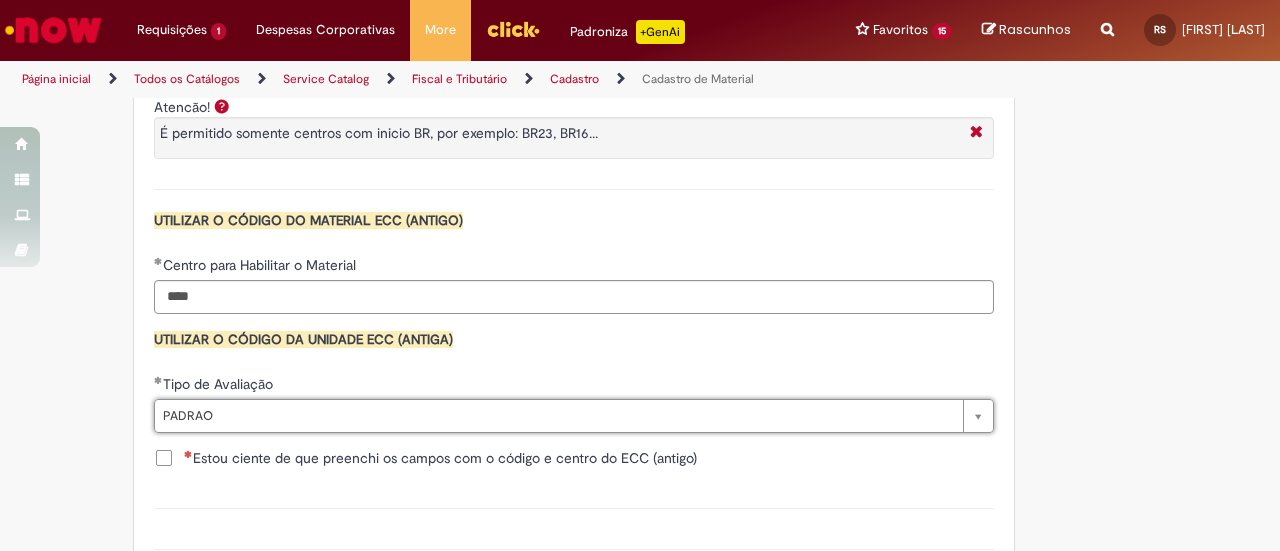 click on "Estou ciente de que preenchi os campos com o código e centro do ECC  (antigo)" at bounding box center (440, 458) 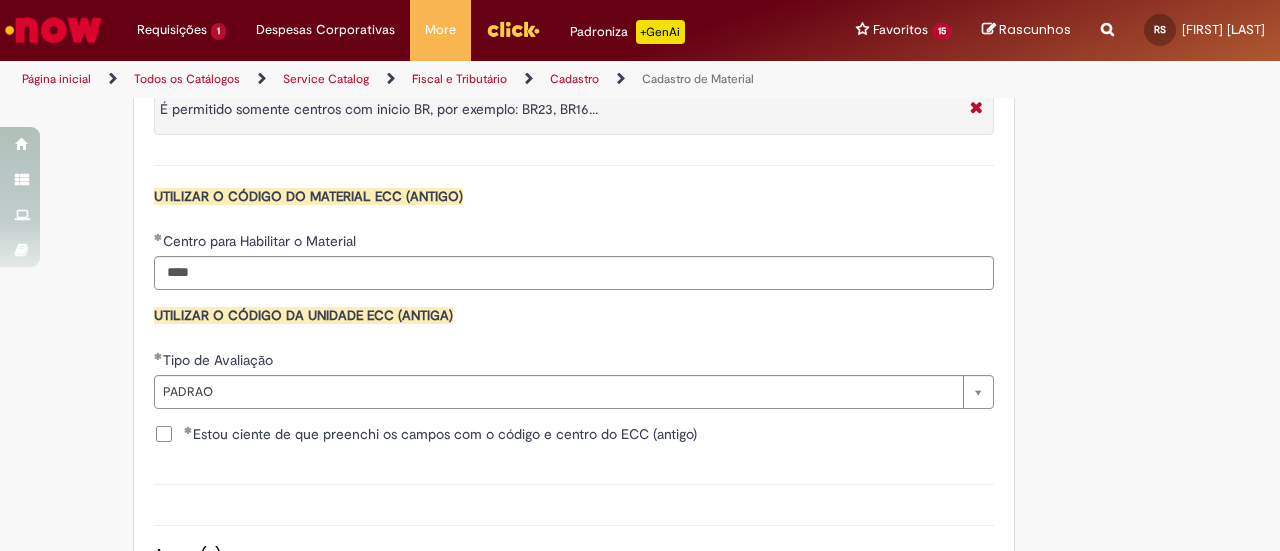 scroll, scrollTop: 2089, scrollLeft: 0, axis: vertical 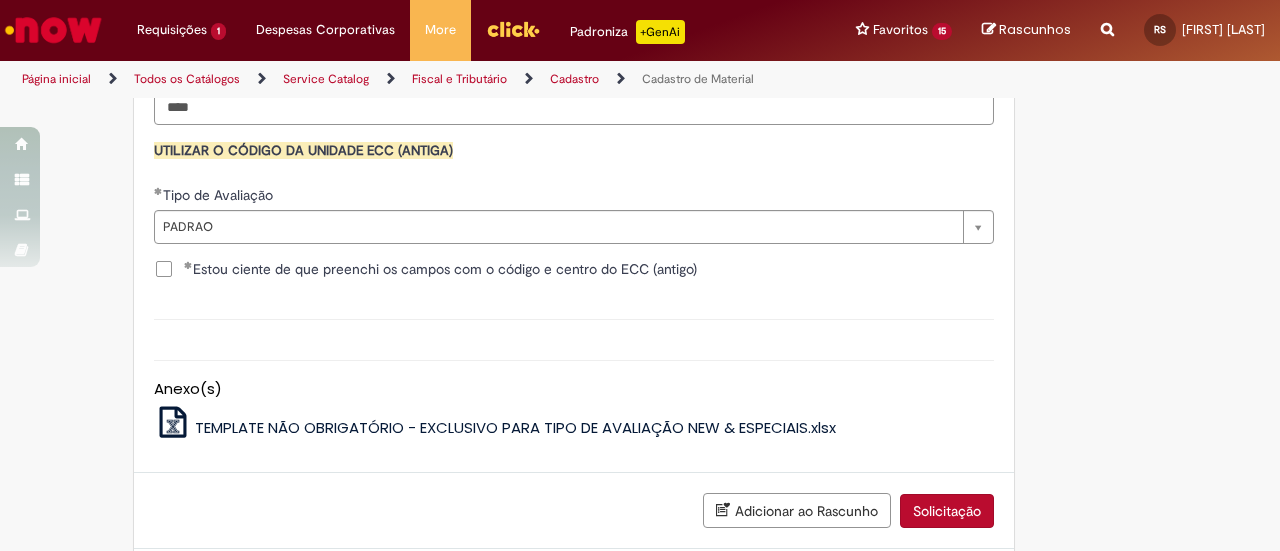 click on "Solicitação" at bounding box center [947, 511] 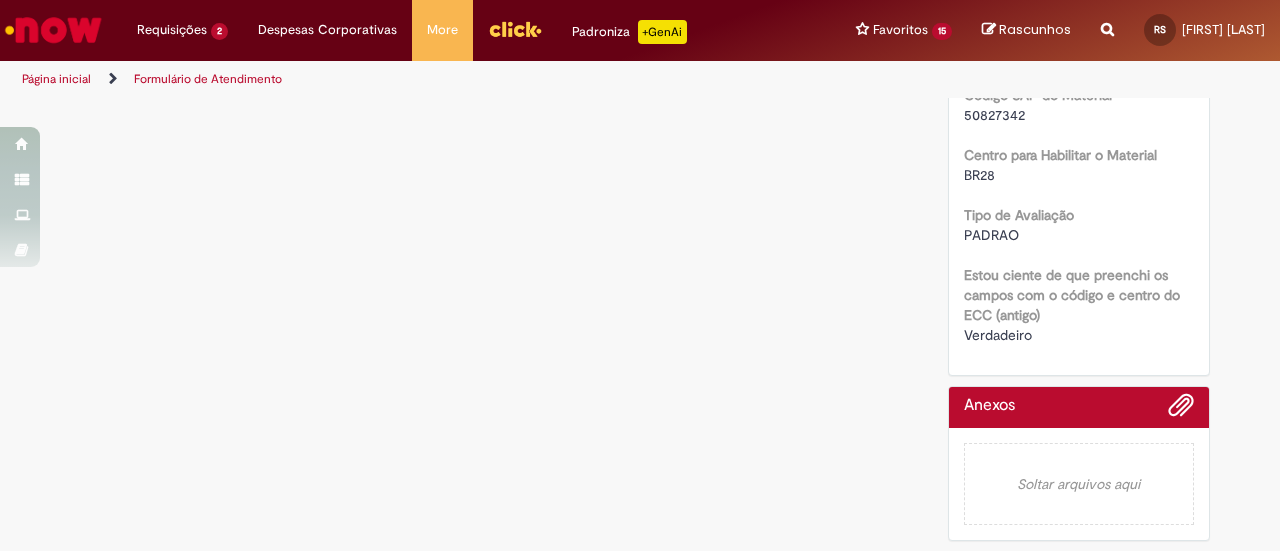 scroll, scrollTop: 0, scrollLeft: 0, axis: both 